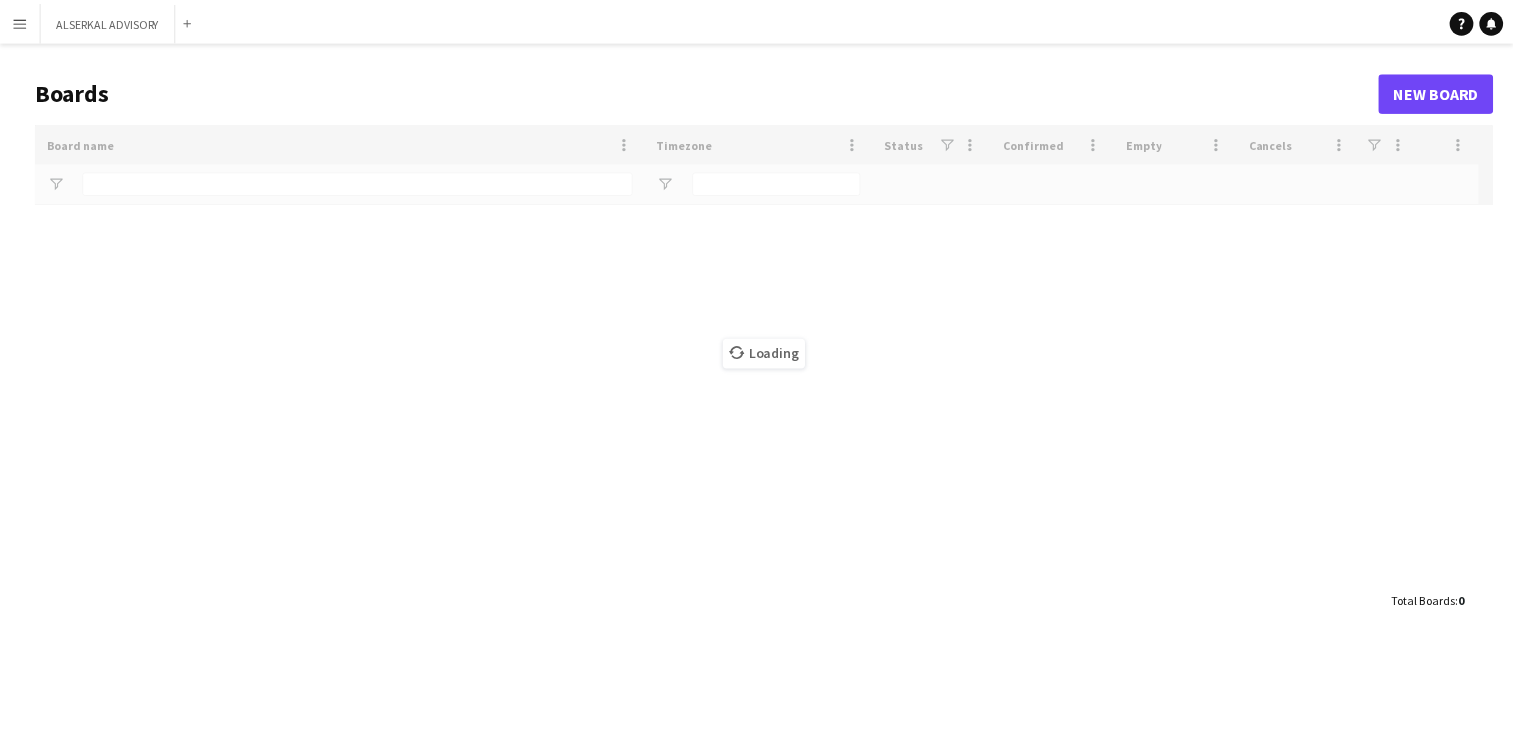 scroll, scrollTop: 0, scrollLeft: 0, axis: both 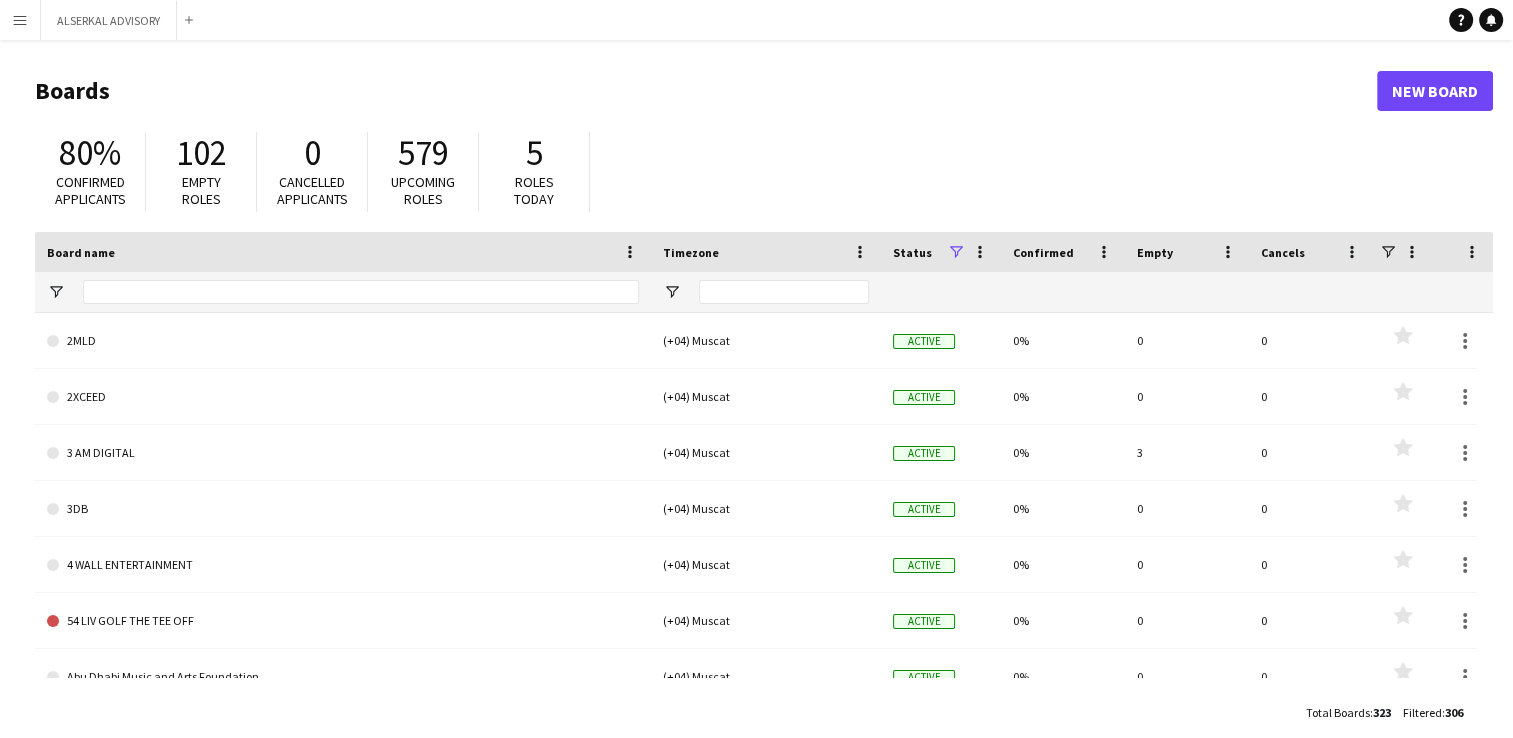 click on "Menu" at bounding box center (20, 20) 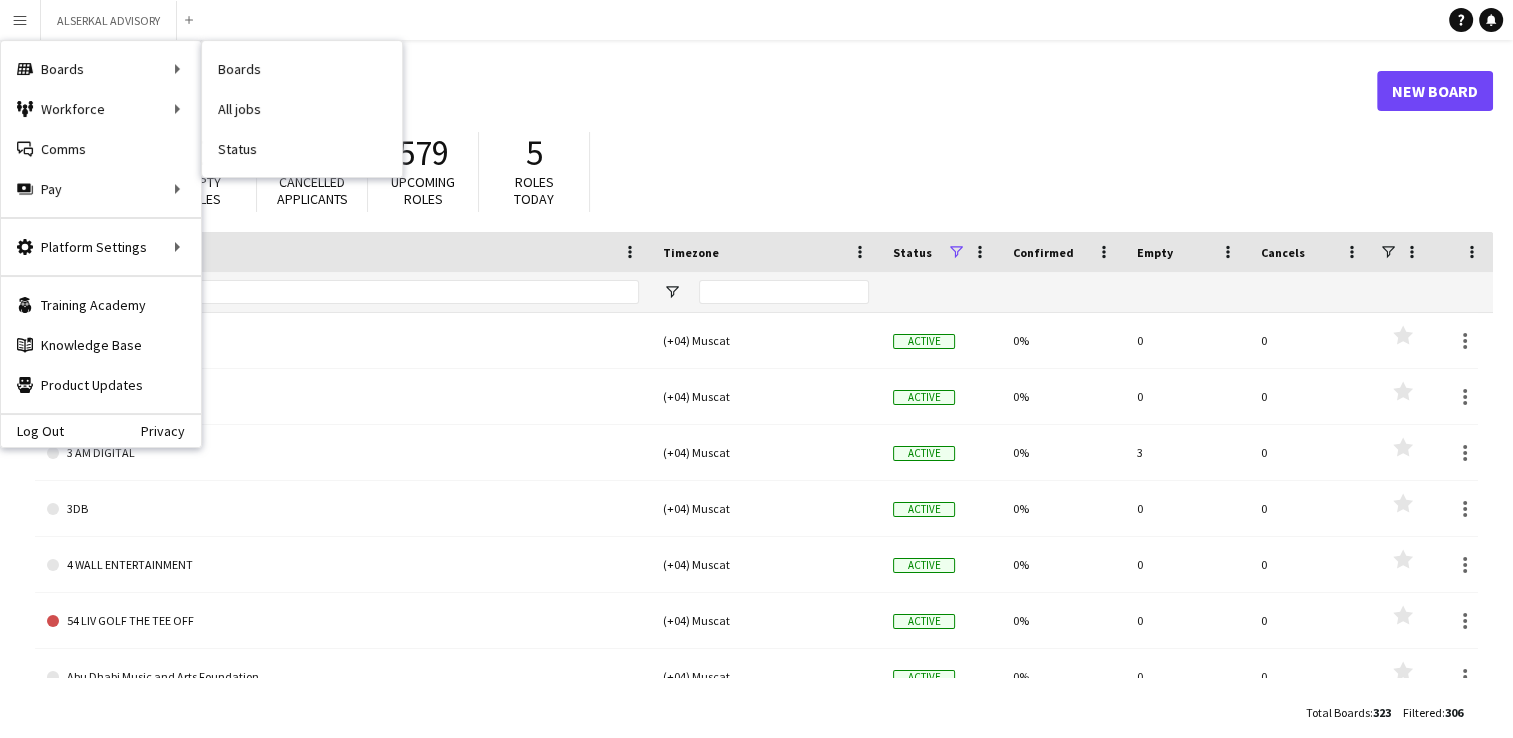 click on "Status" at bounding box center (302, 149) 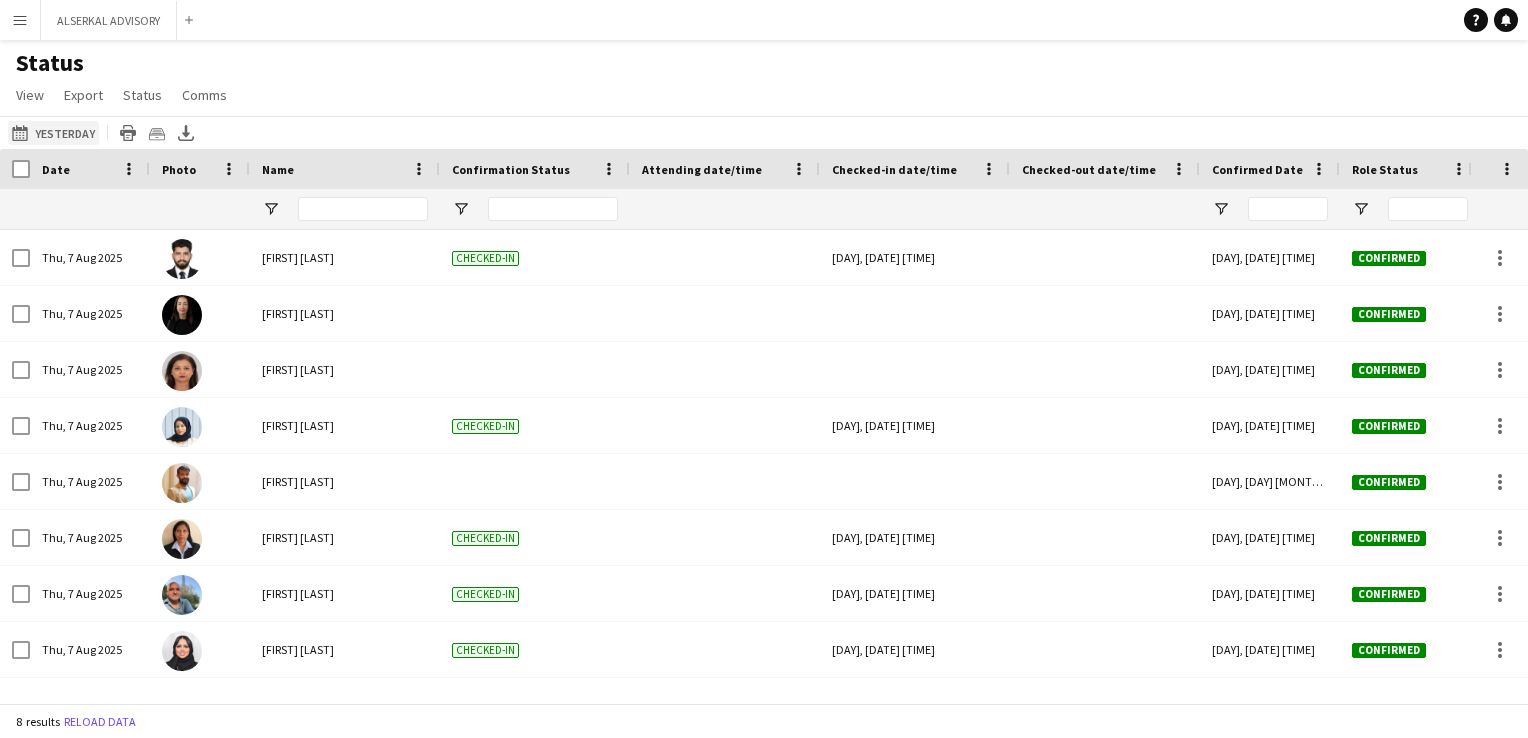 click on "[DATE] to [DATE]
[DATE_REF]" 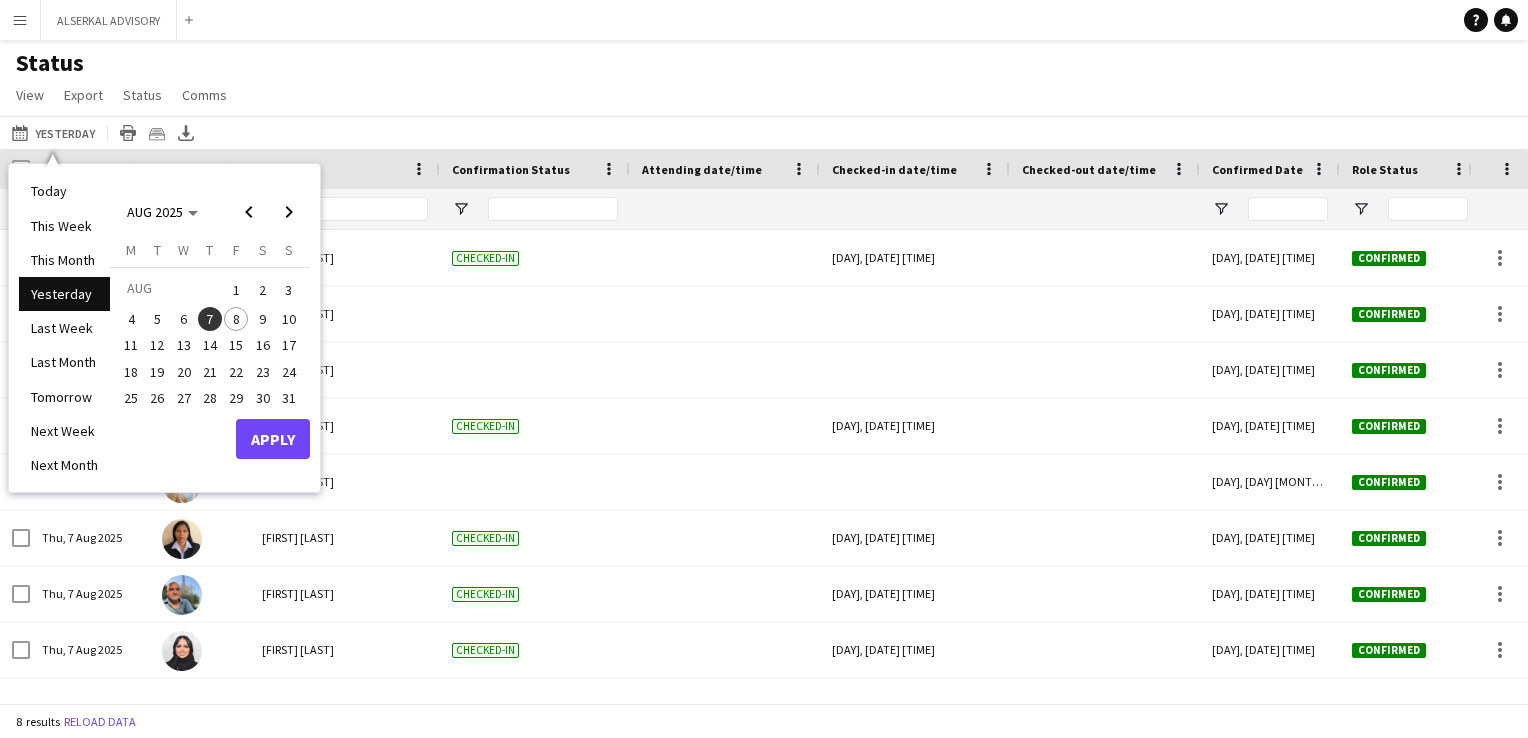 click on "8" at bounding box center [236, 319] 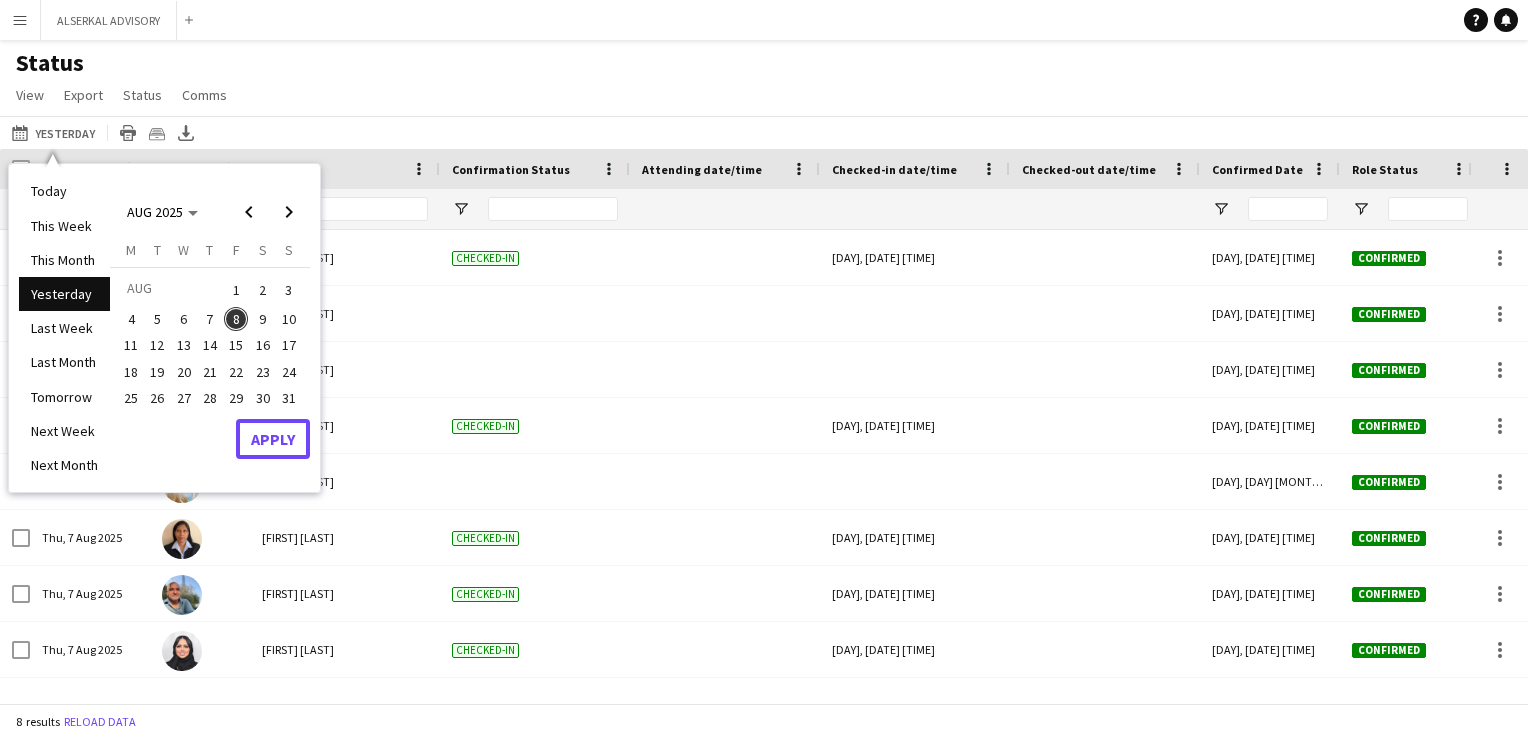 drag, startPoint x: 294, startPoint y: 442, endPoint x: 332, endPoint y: 438, distance: 38.209946 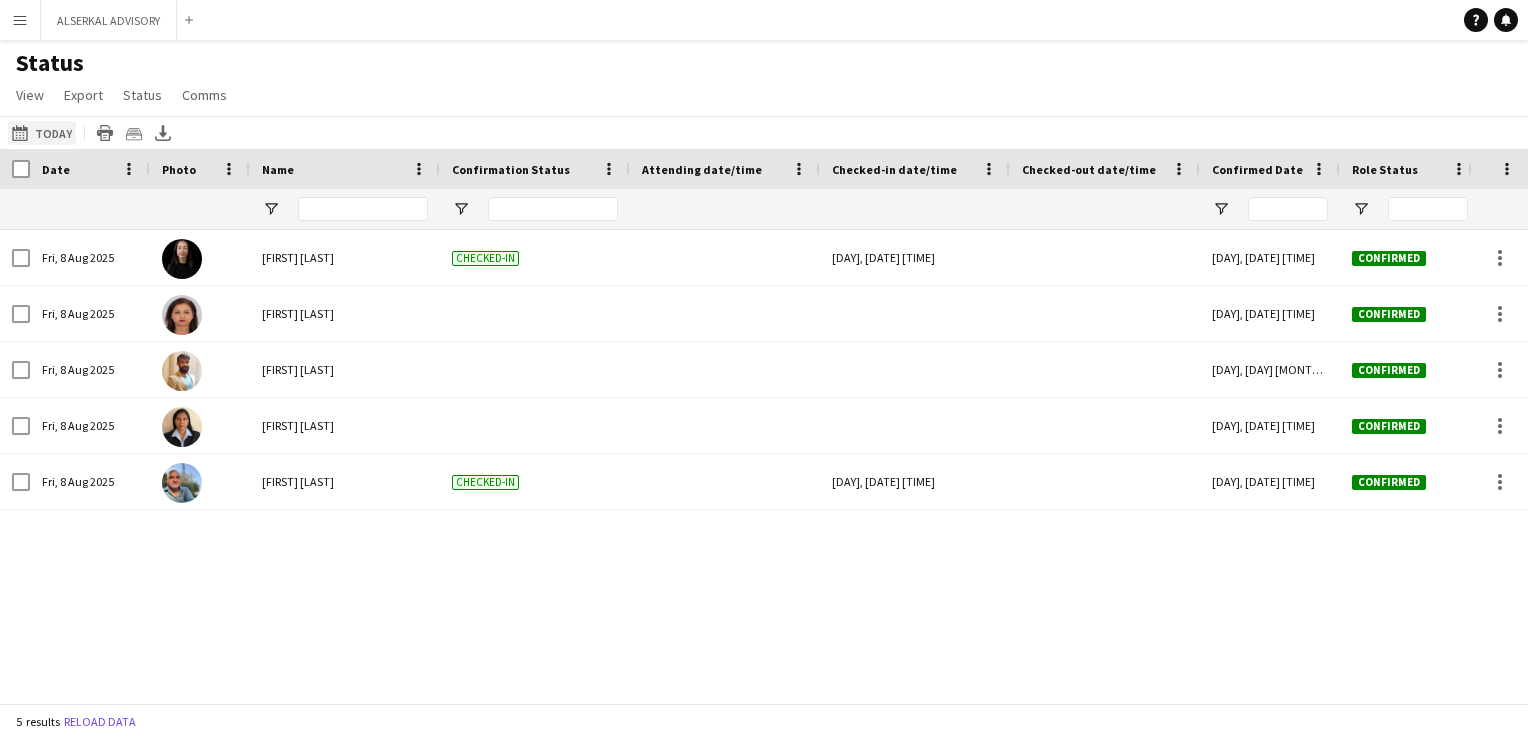 click on "[DATE] to [DATE]
[DATE_REF]" 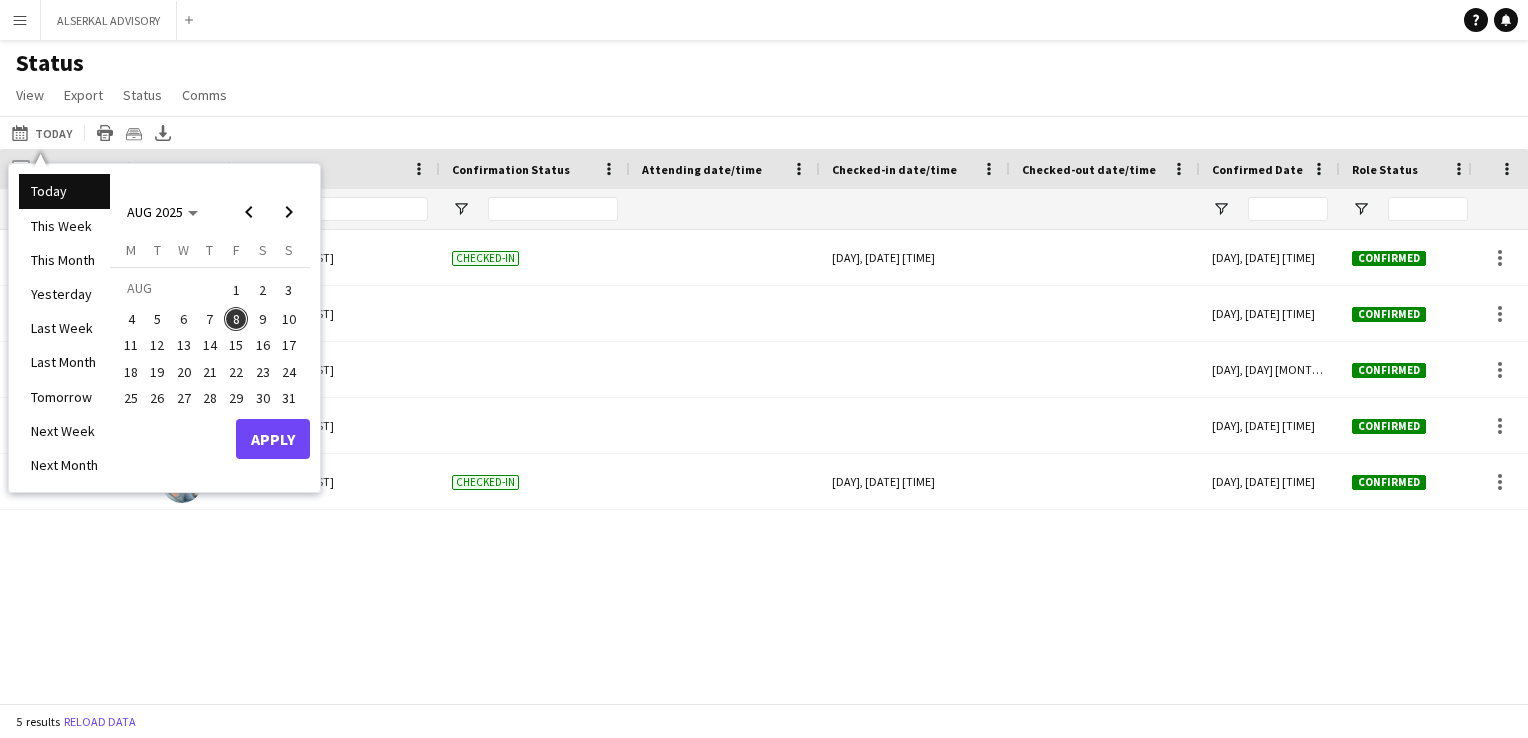 click on "7" at bounding box center (210, 319) 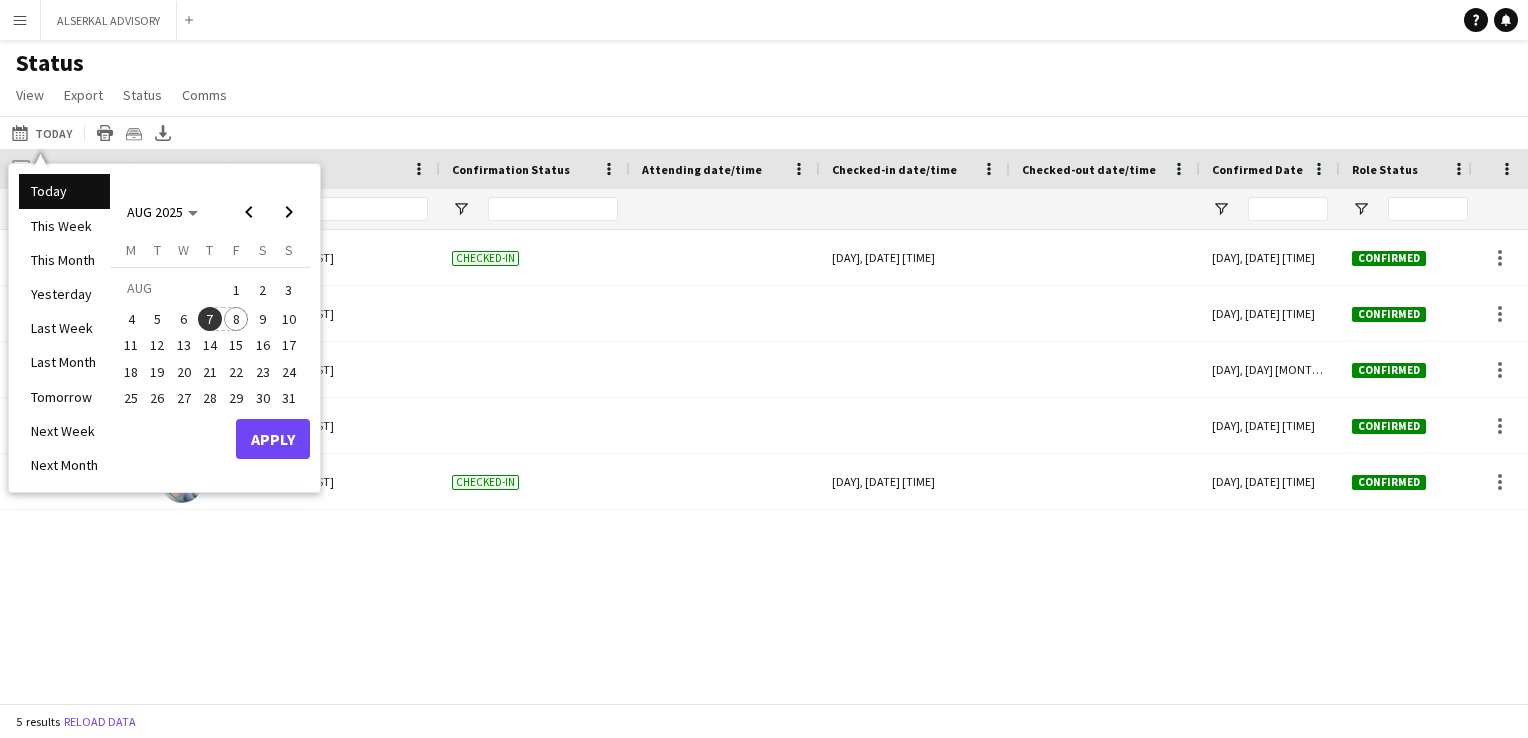 click on "8" at bounding box center (236, 319) 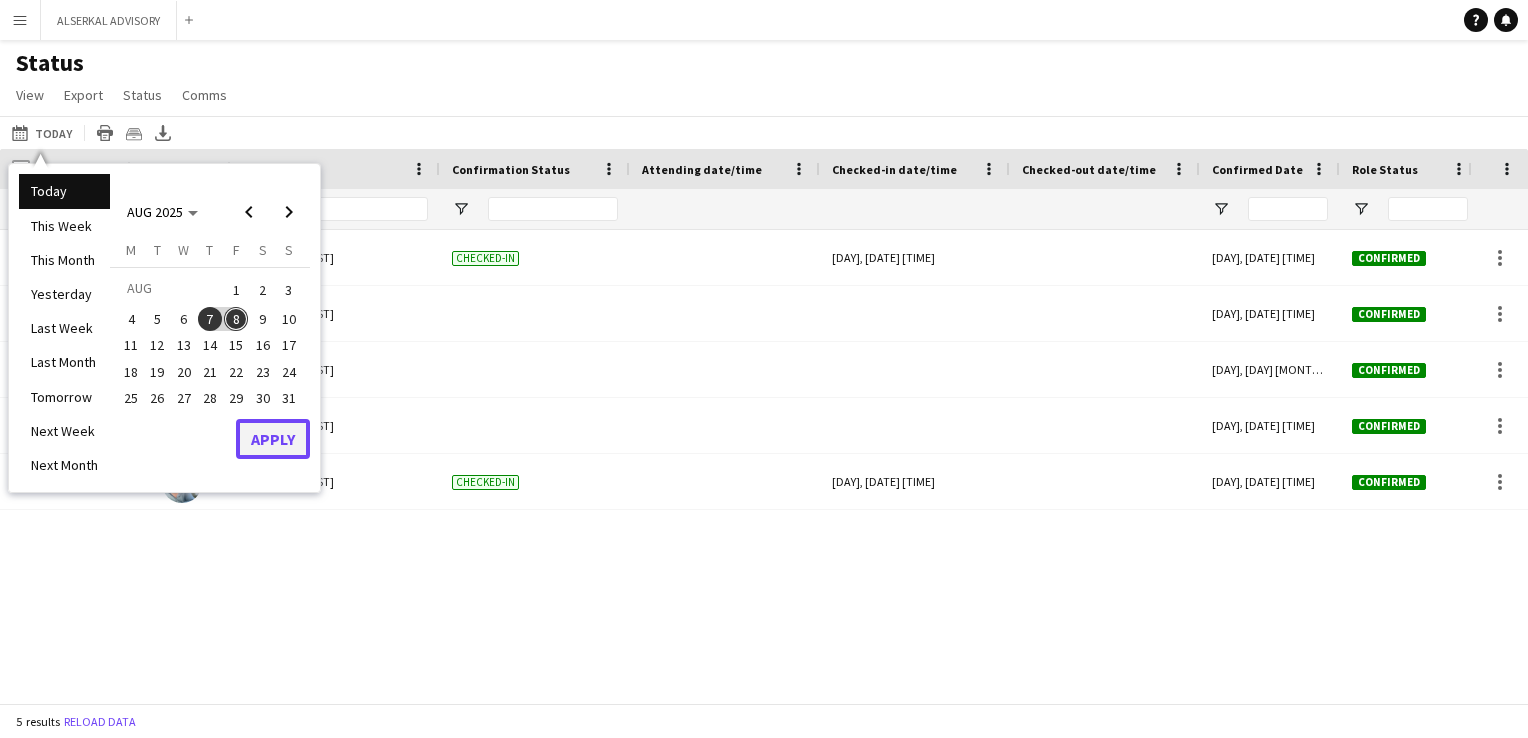 click on "Apply" at bounding box center [273, 439] 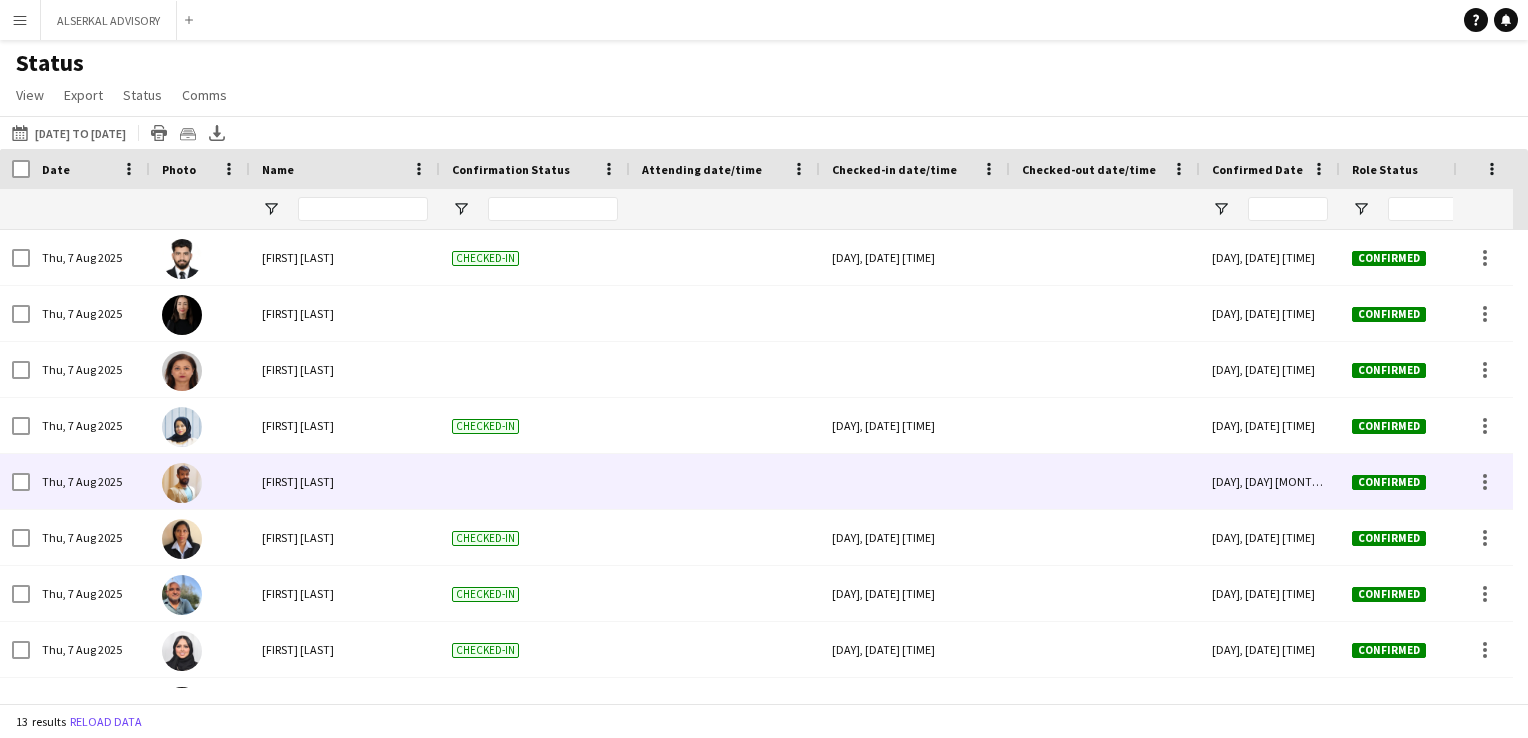 scroll, scrollTop: 96, scrollLeft: 0, axis: vertical 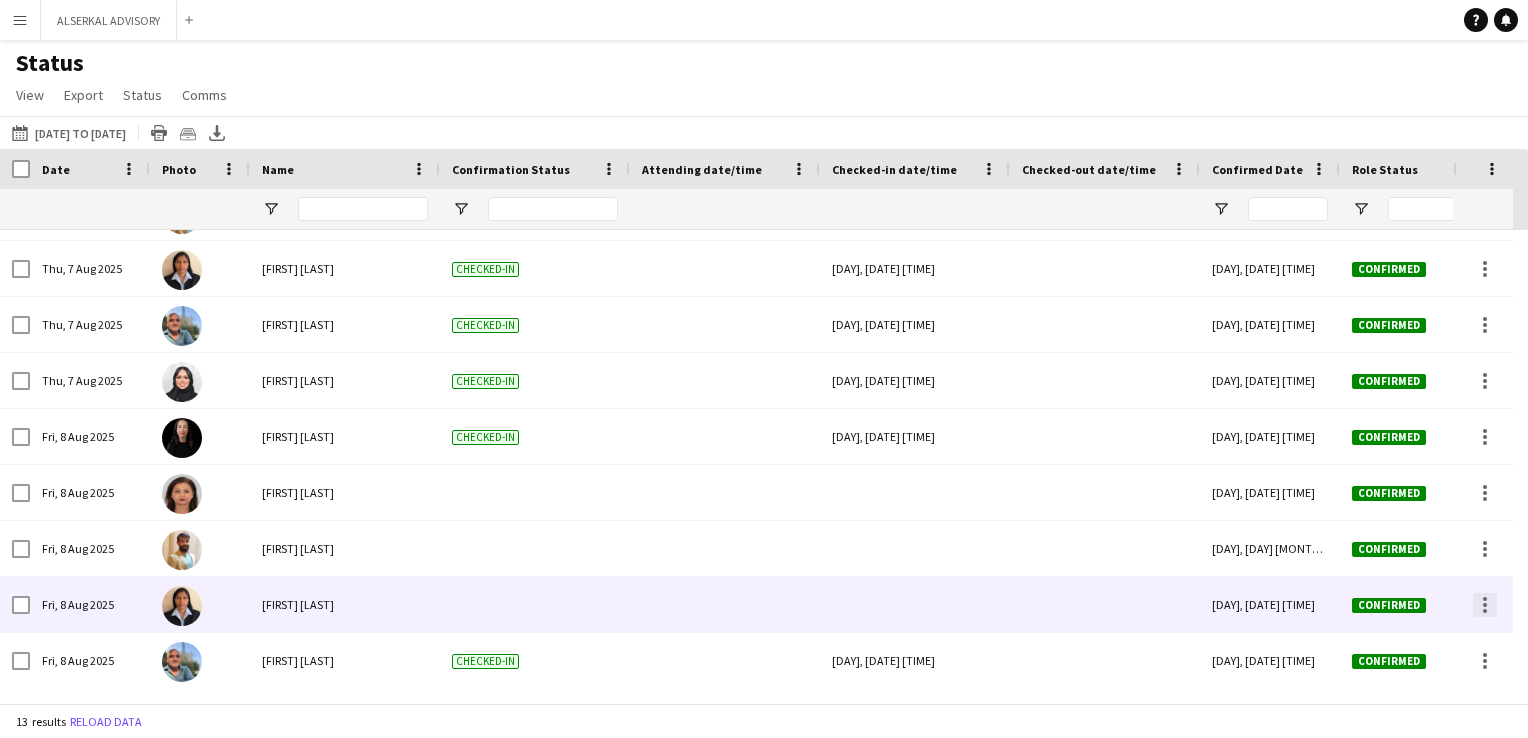 click at bounding box center [1485, 605] 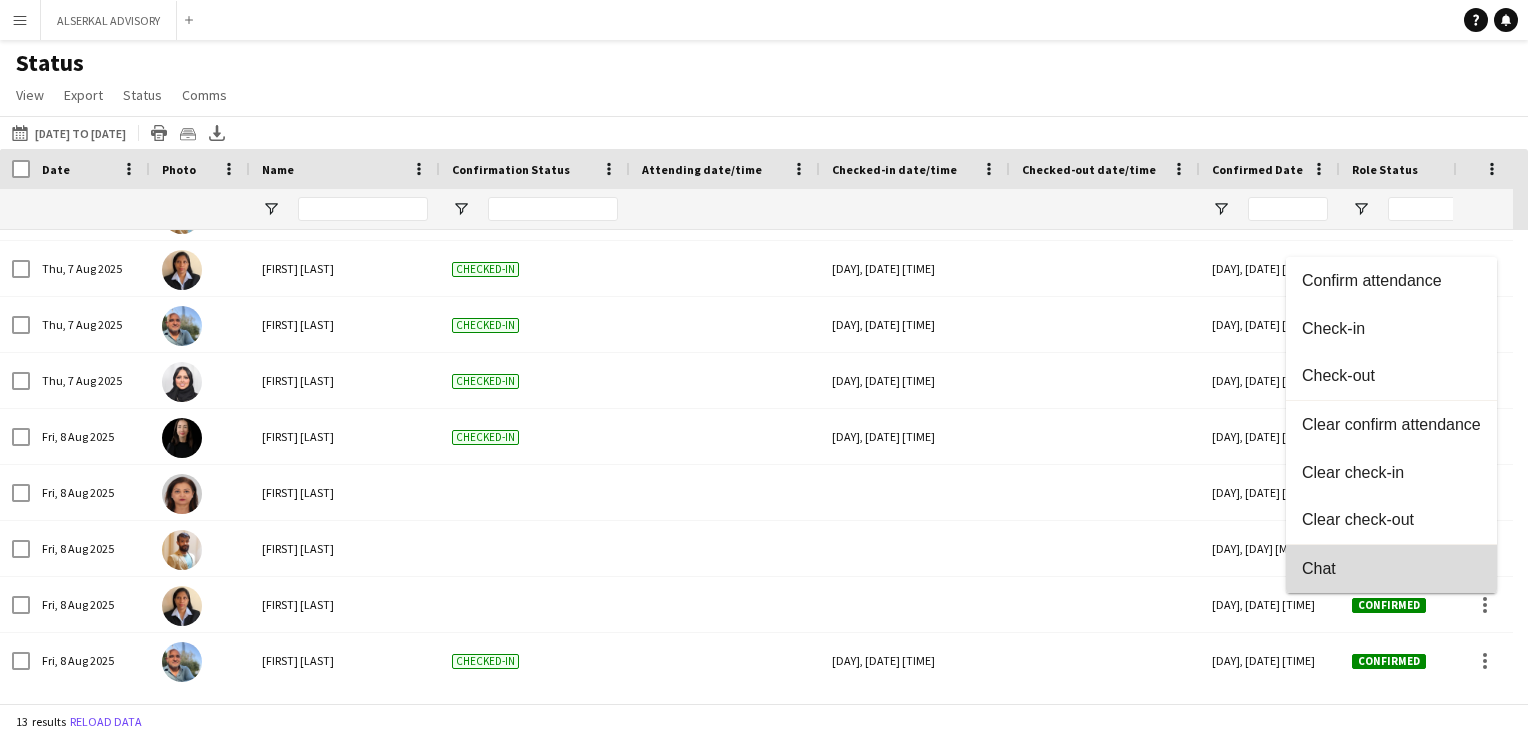 click on "Chat" at bounding box center (1391, 568) 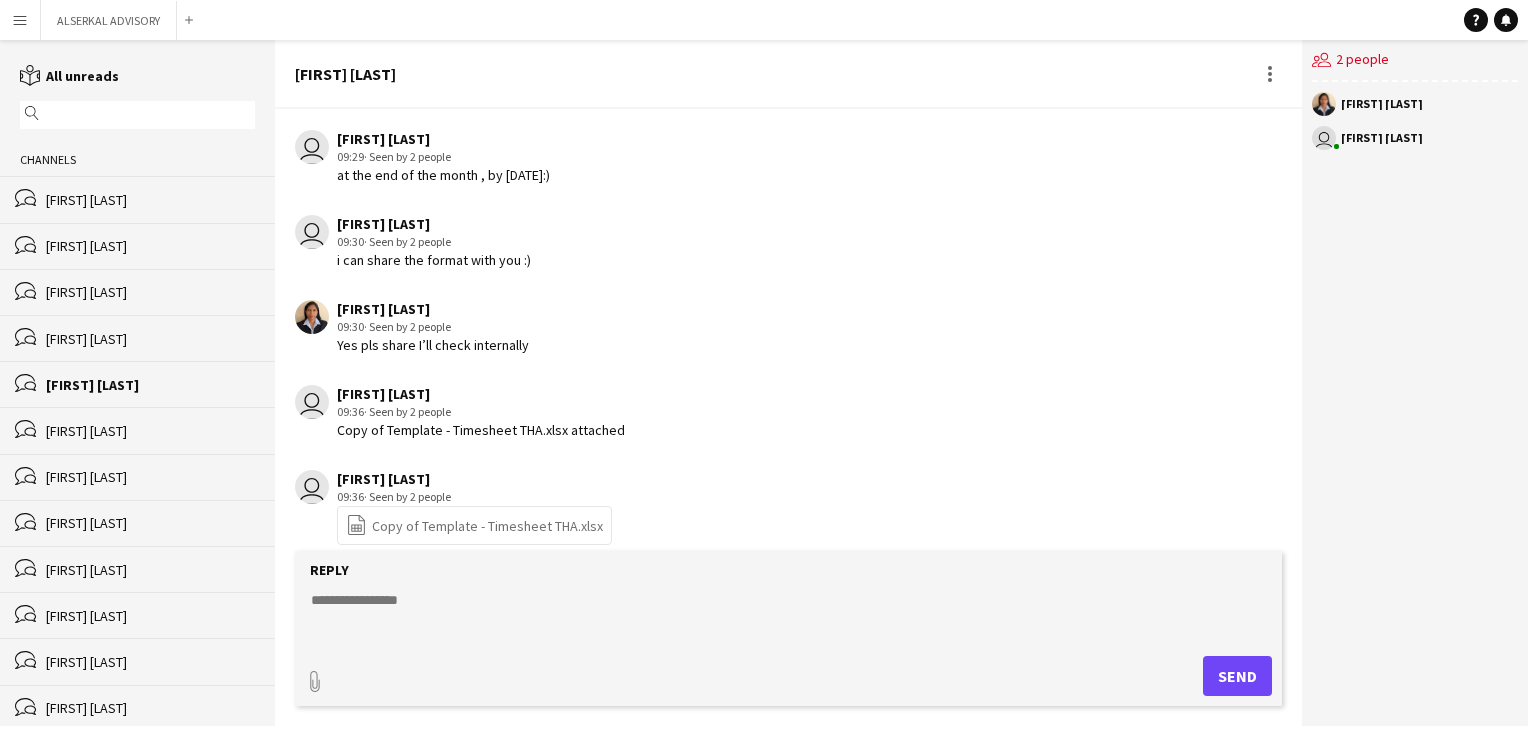 scroll, scrollTop: 2377, scrollLeft: 0, axis: vertical 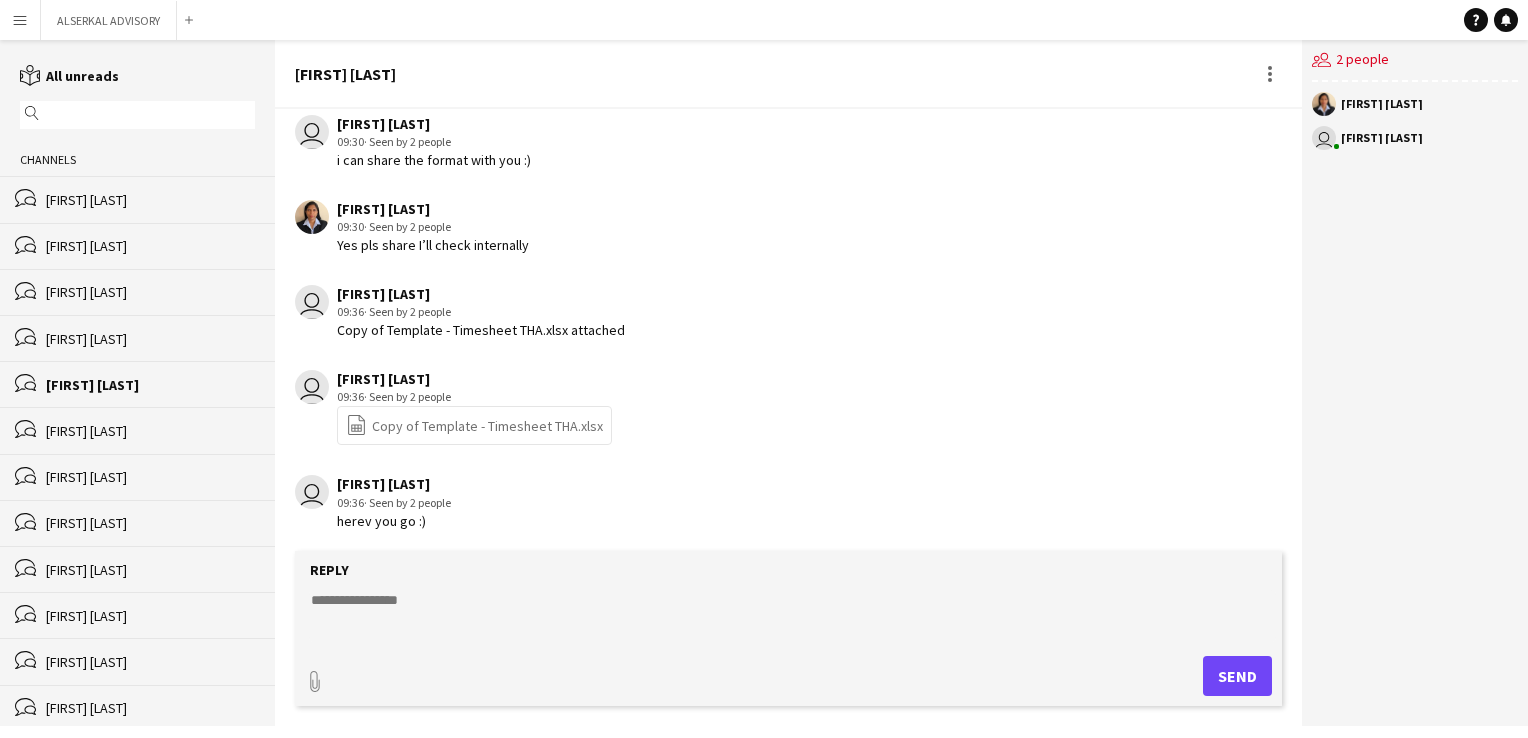 click on "Reply
paperclip
Send" 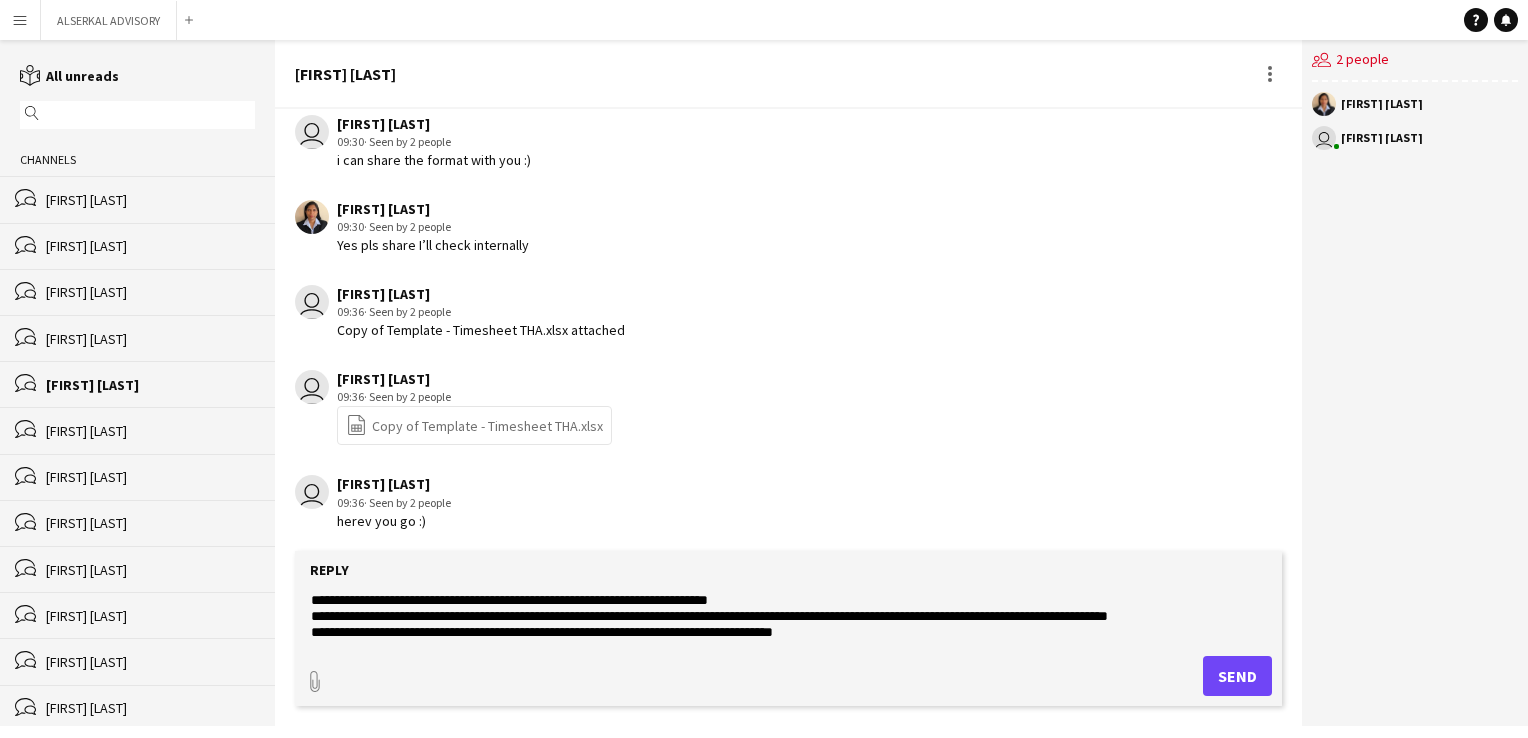 scroll, scrollTop: 31, scrollLeft: 0, axis: vertical 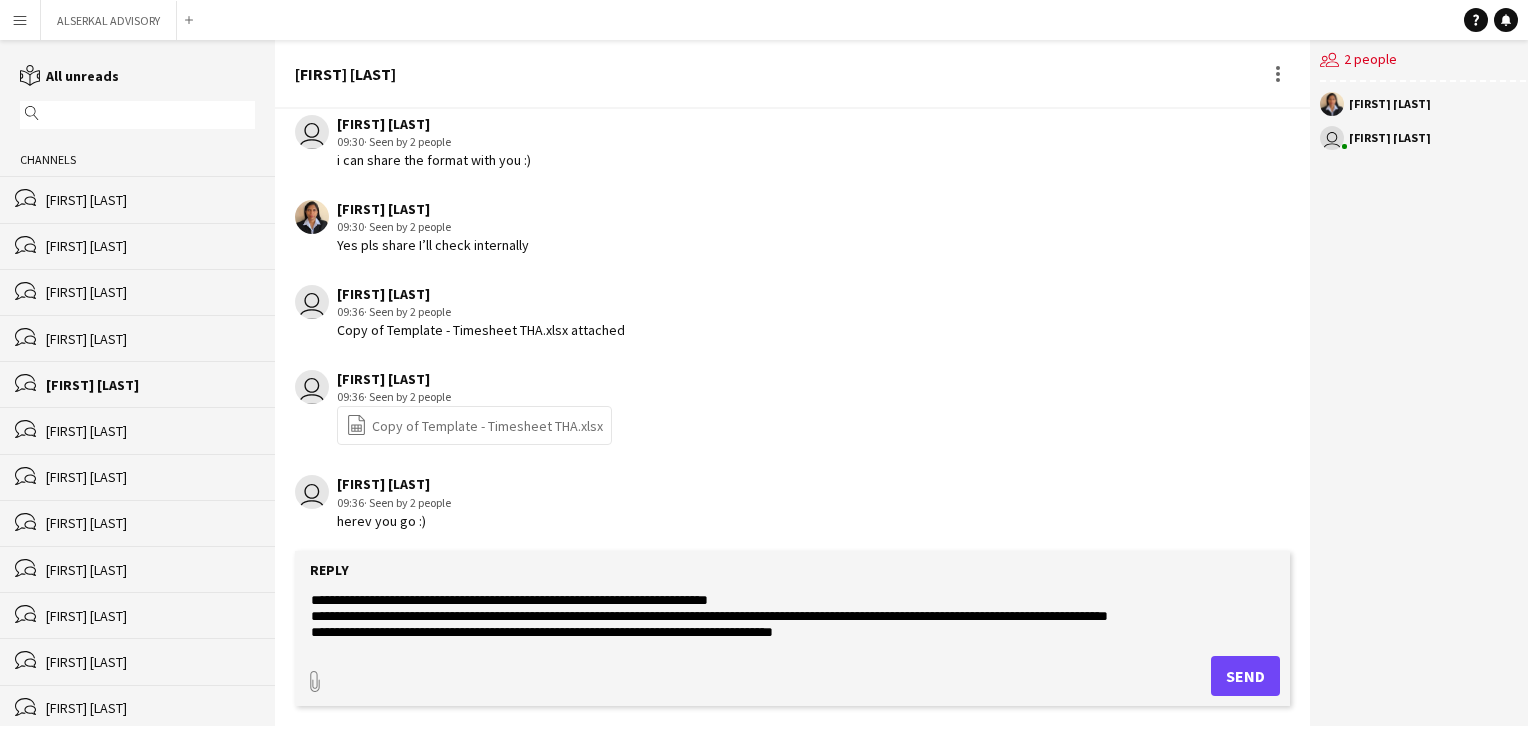 click on "**********" 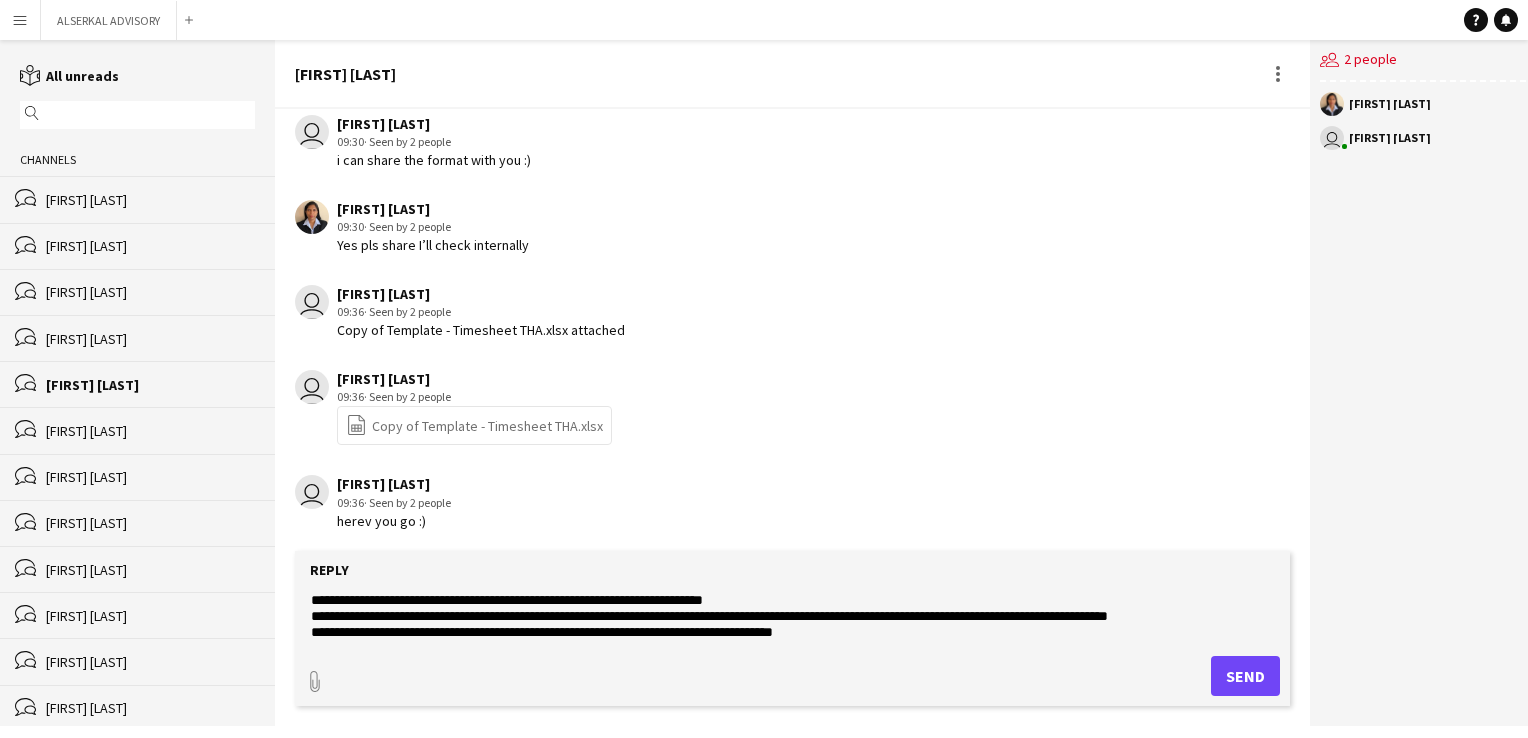 type on "**********" 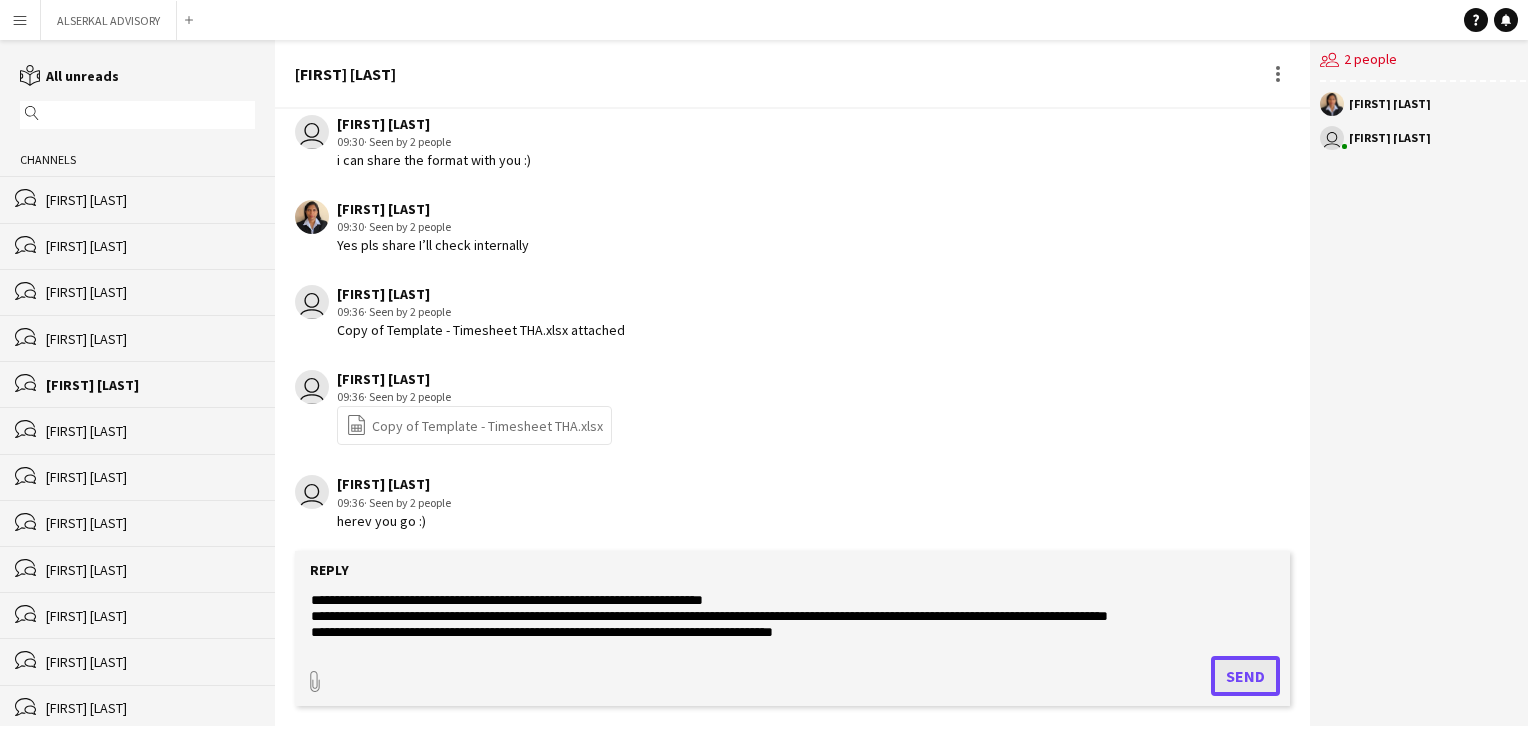 click on "Send" 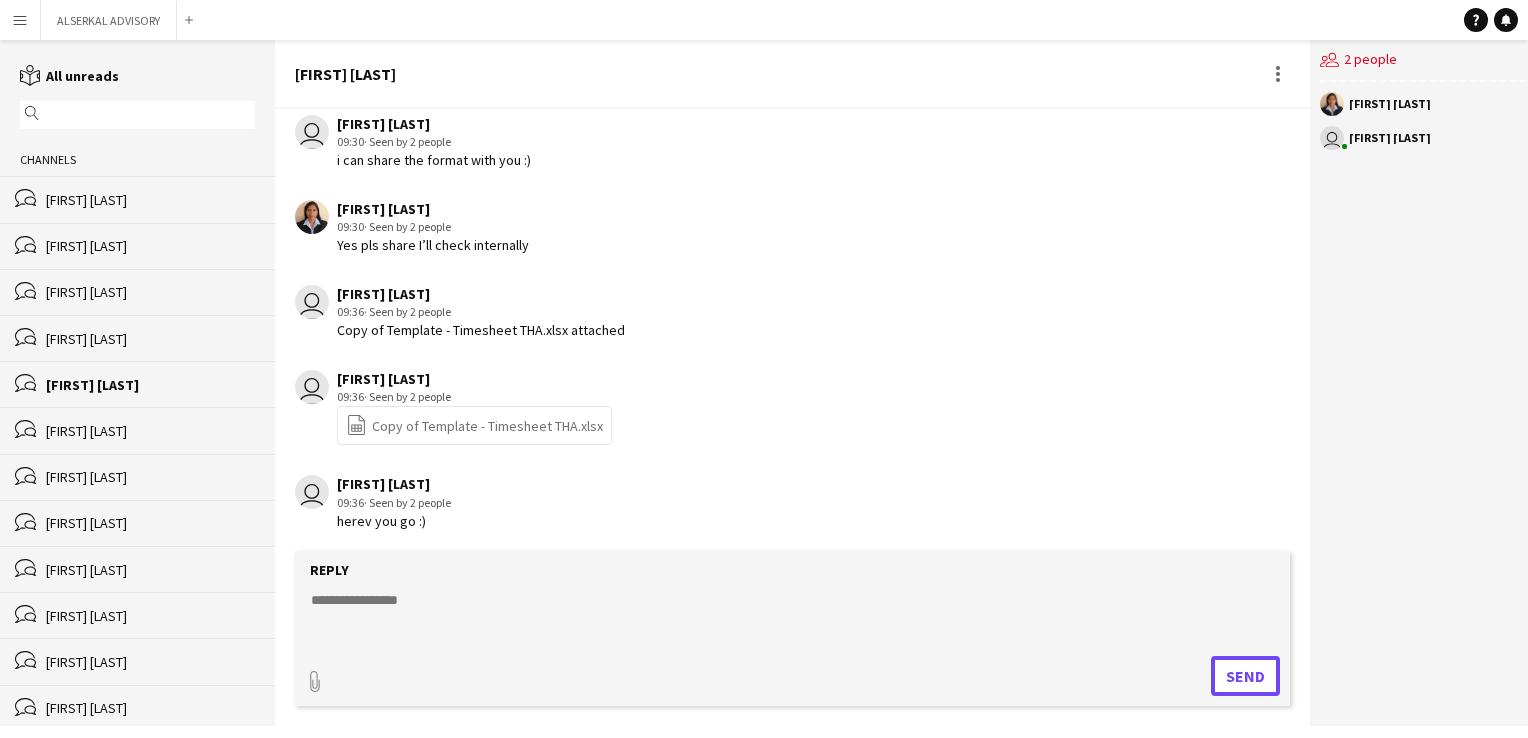 scroll, scrollTop: 2572, scrollLeft: 0, axis: vertical 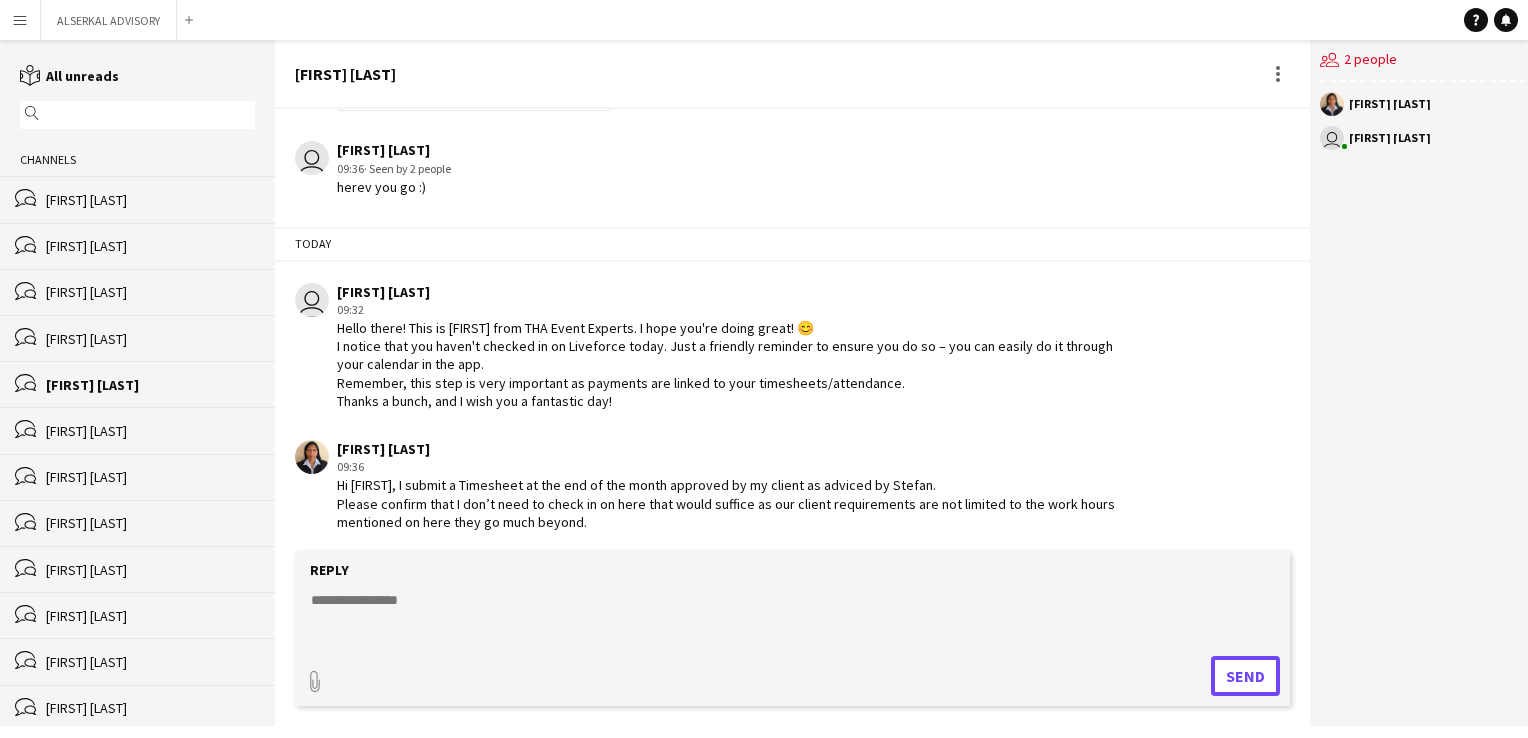 type 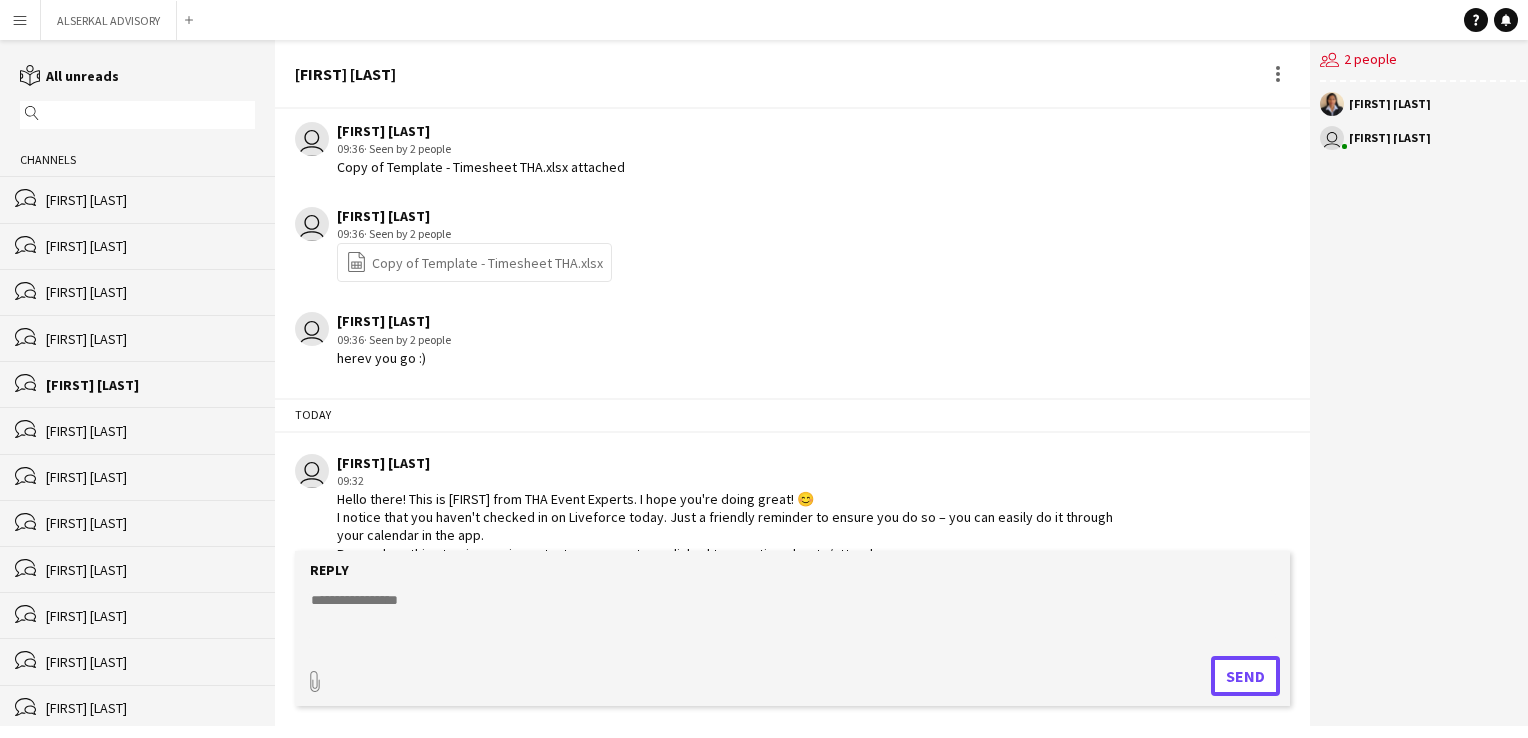 scroll, scrollTop: 2711, scrollLeft: 0, axis: vertical 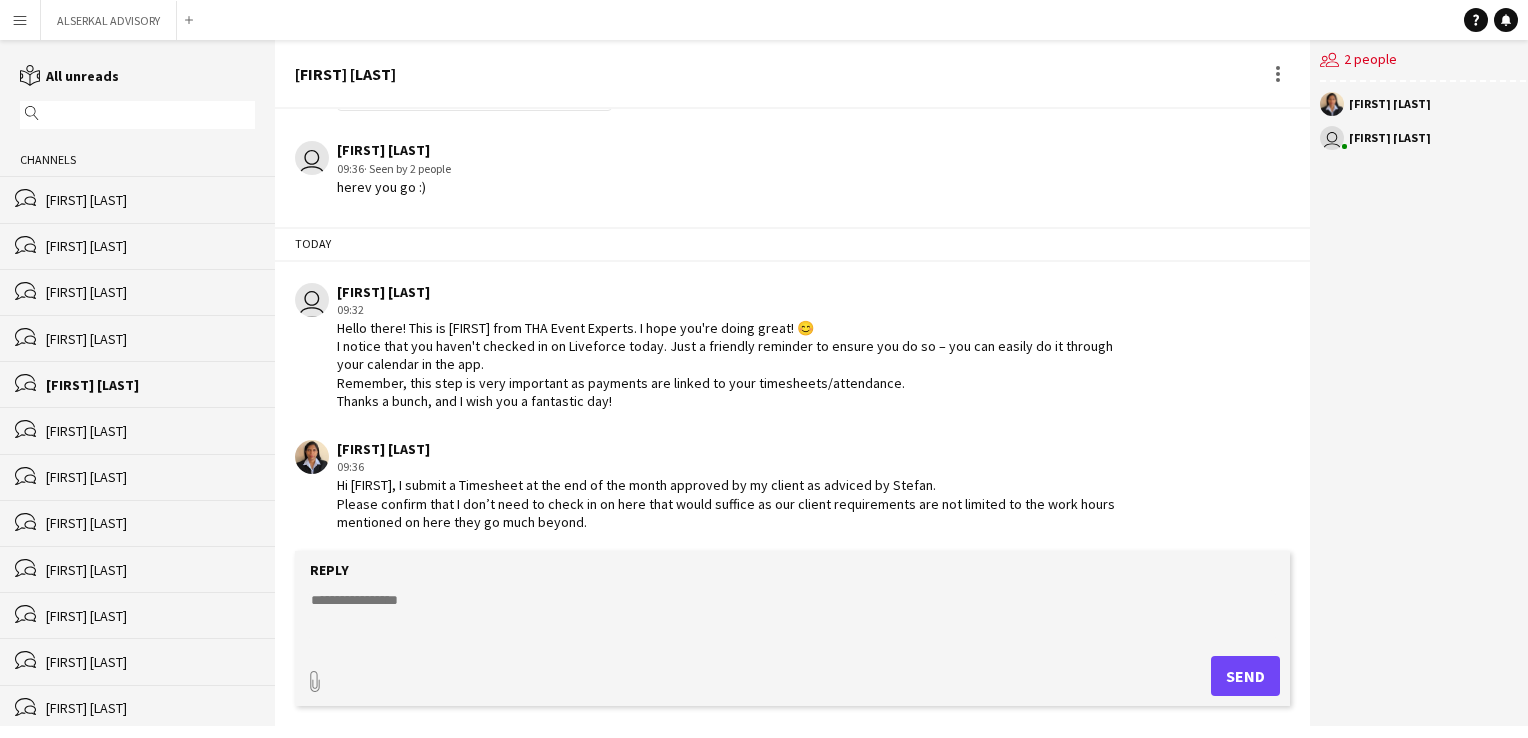 click 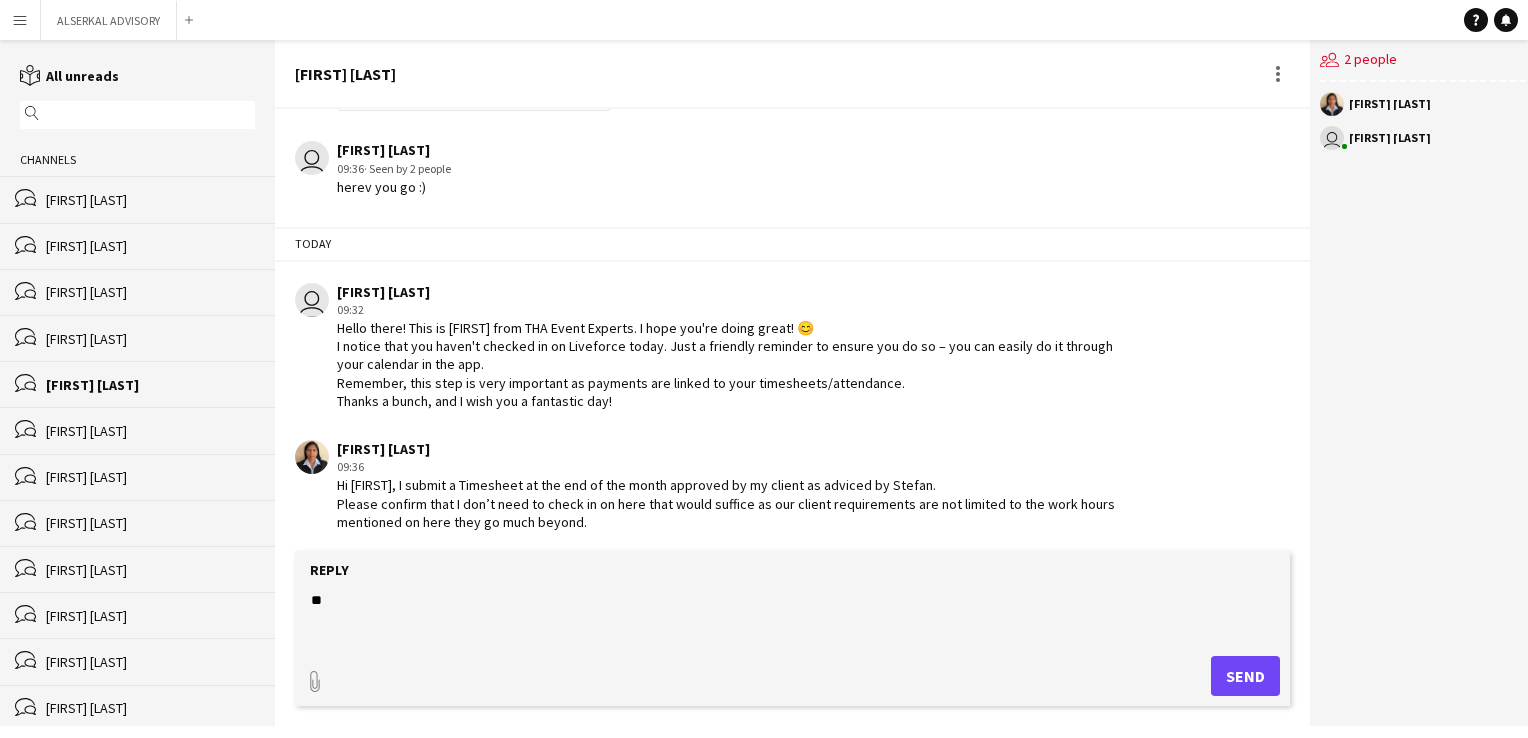 type on "*" 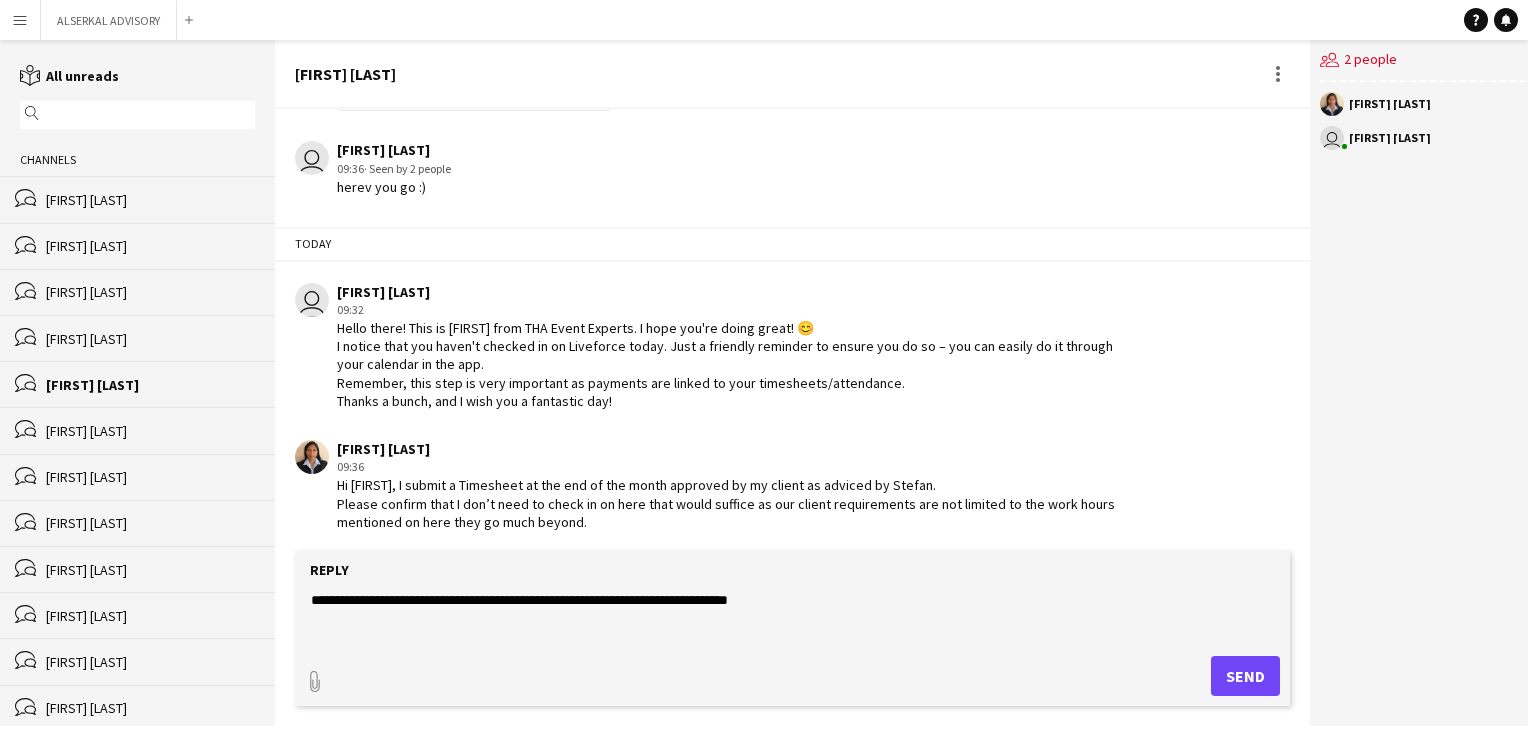 click on "**********" 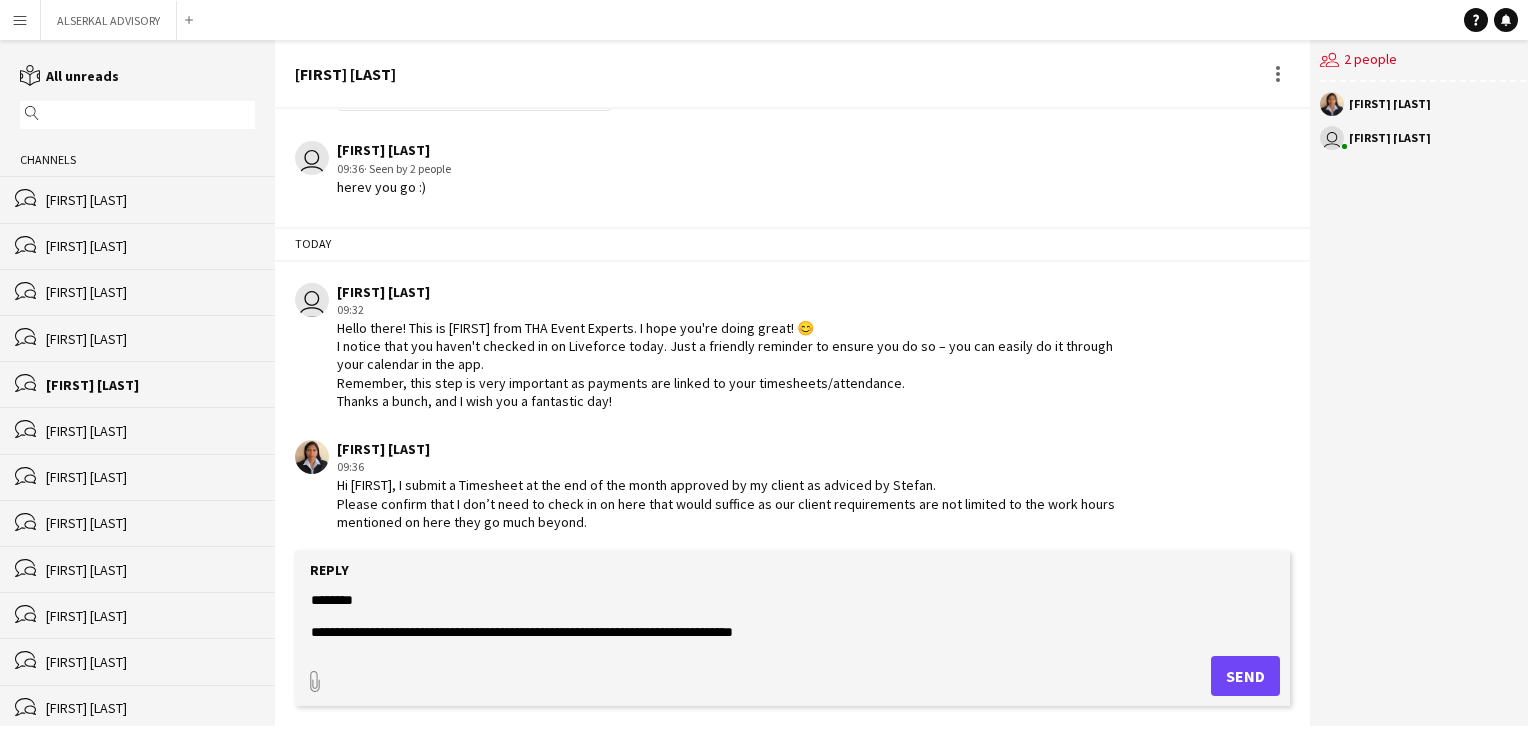 click on "**********" 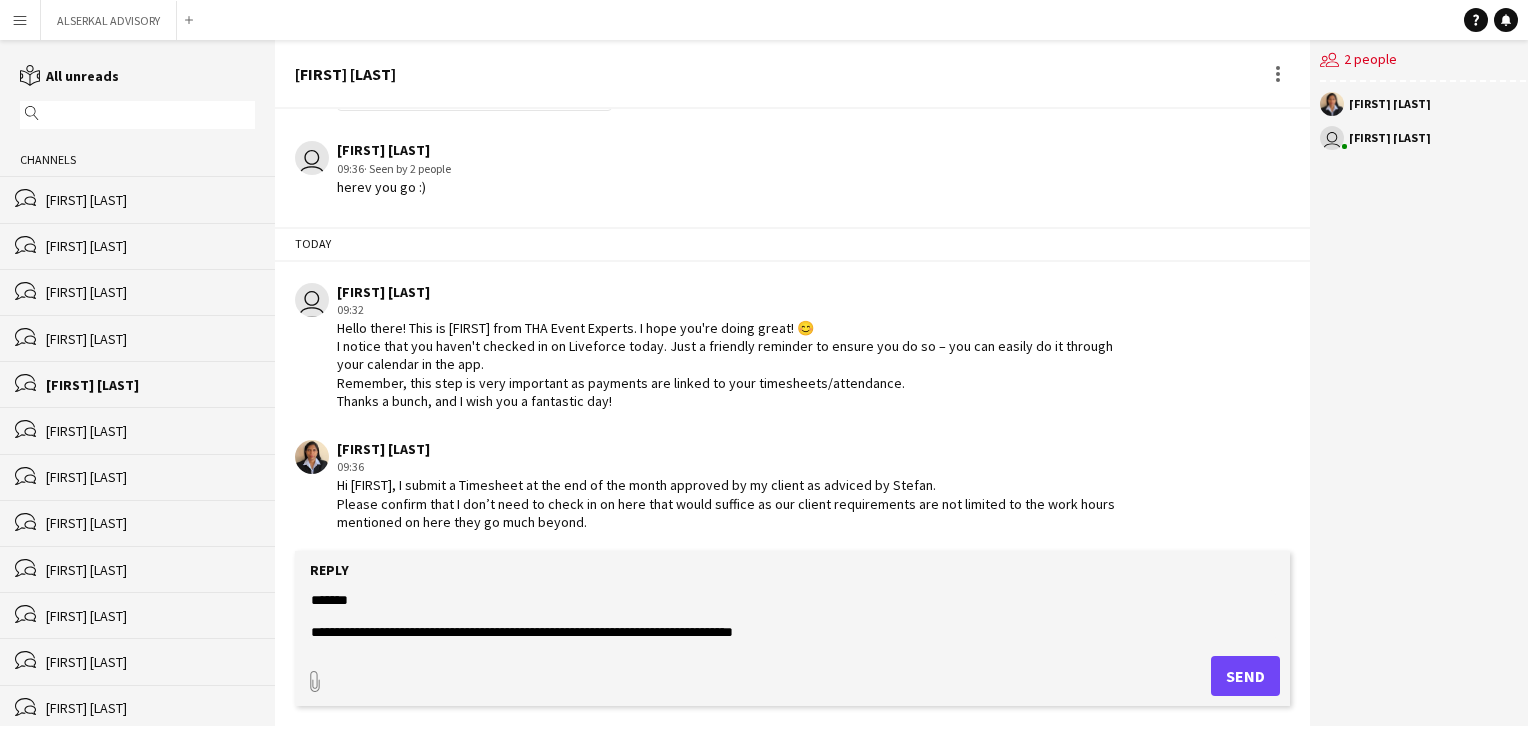 click on "**********" 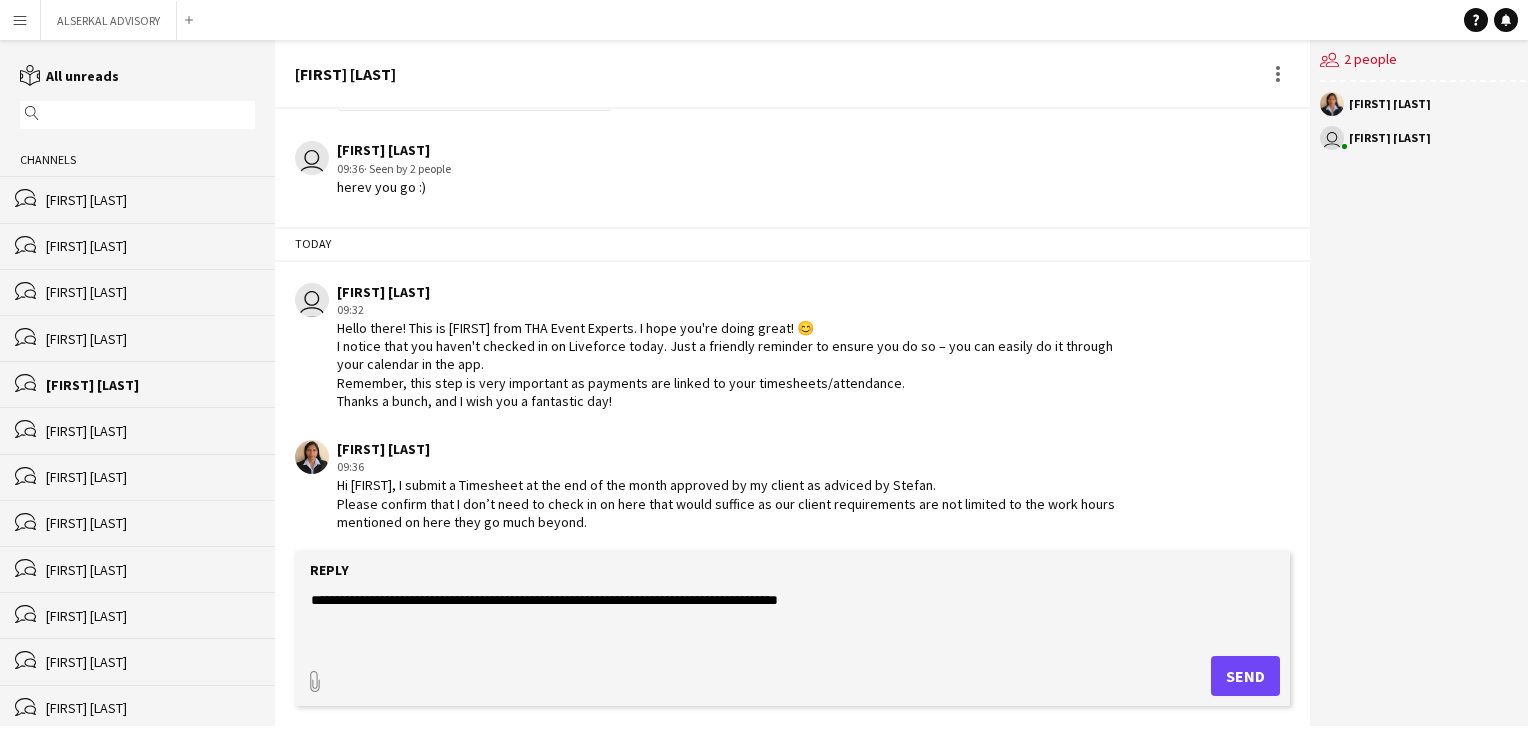 click on "**********" 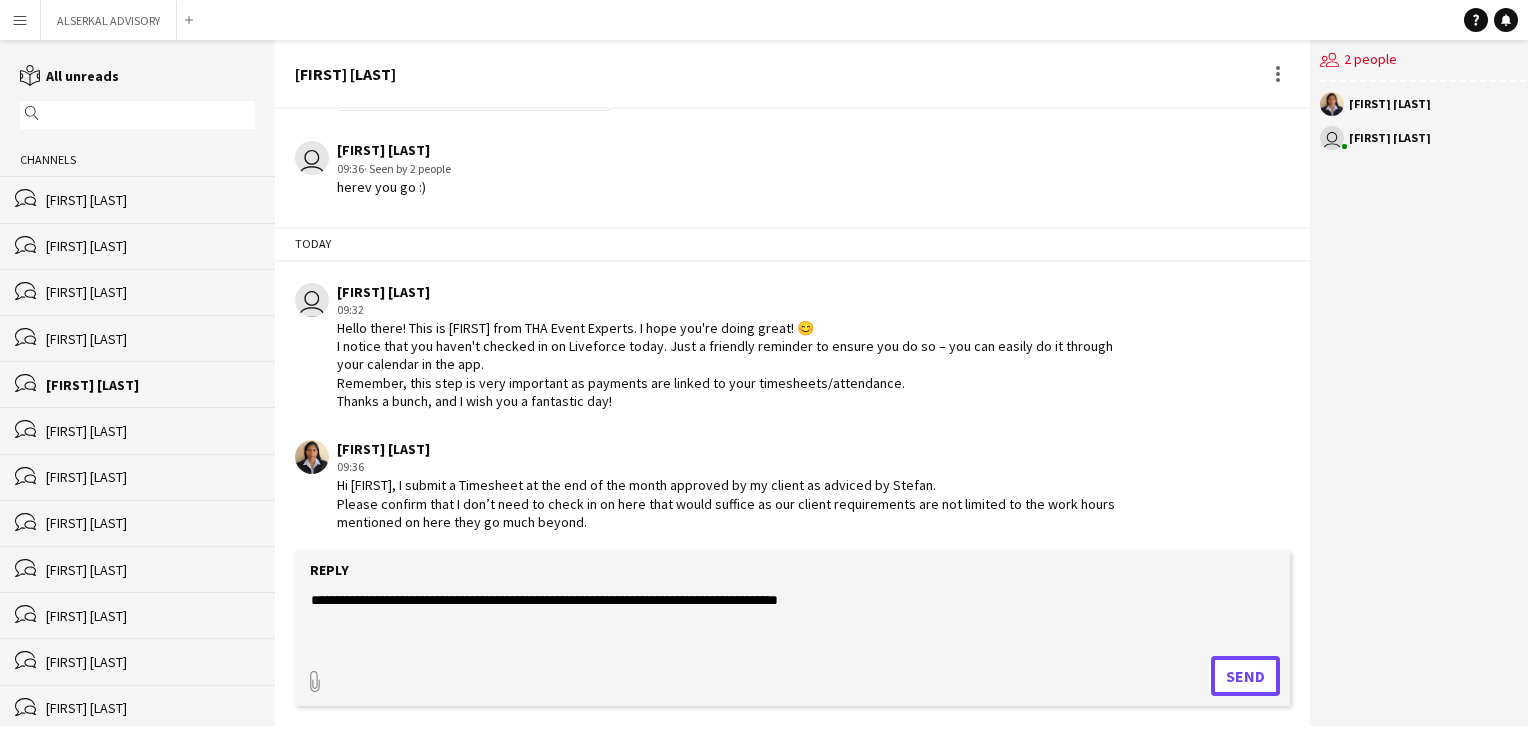 click on "Send" 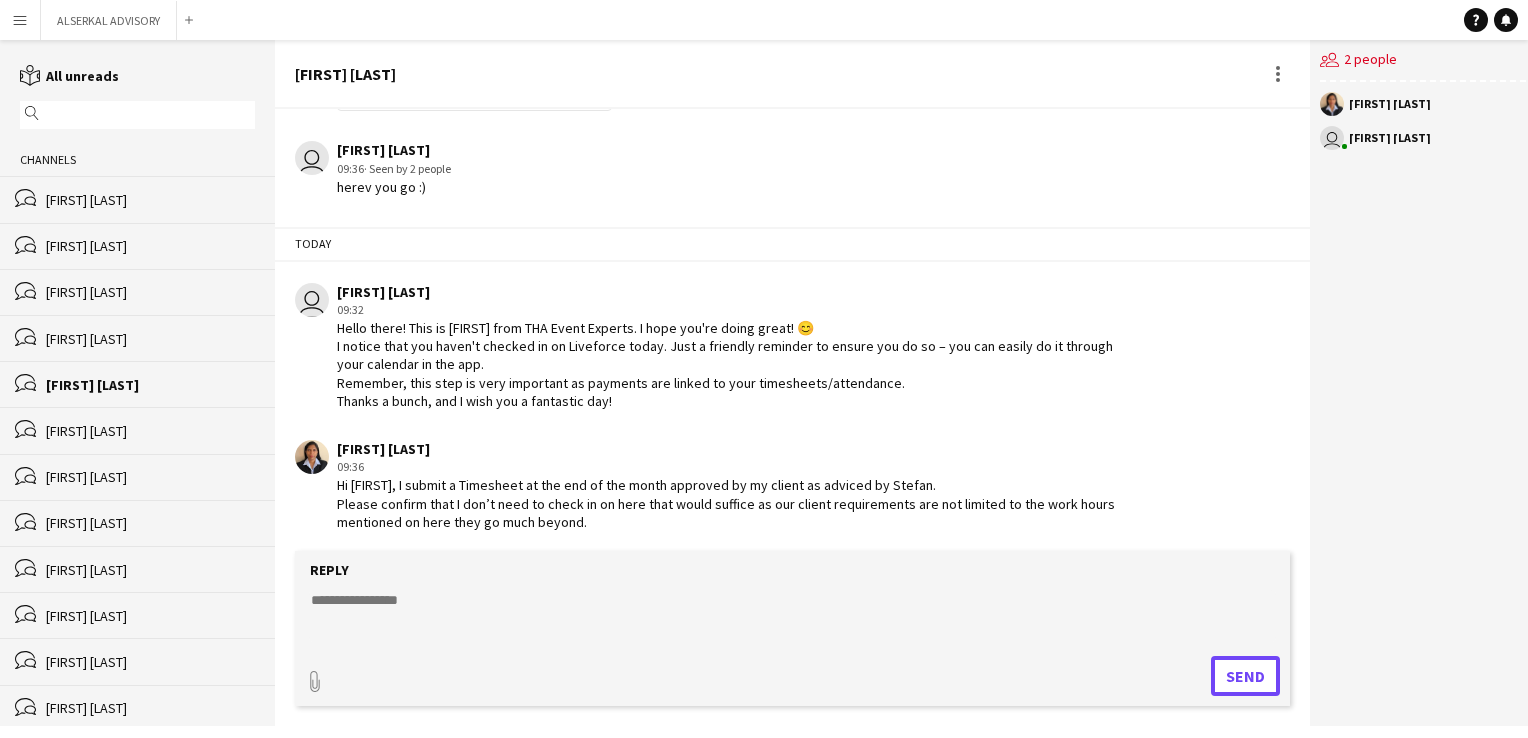 scroll, scrollTop: 2796, scrollLeft: 0, axis: vertical 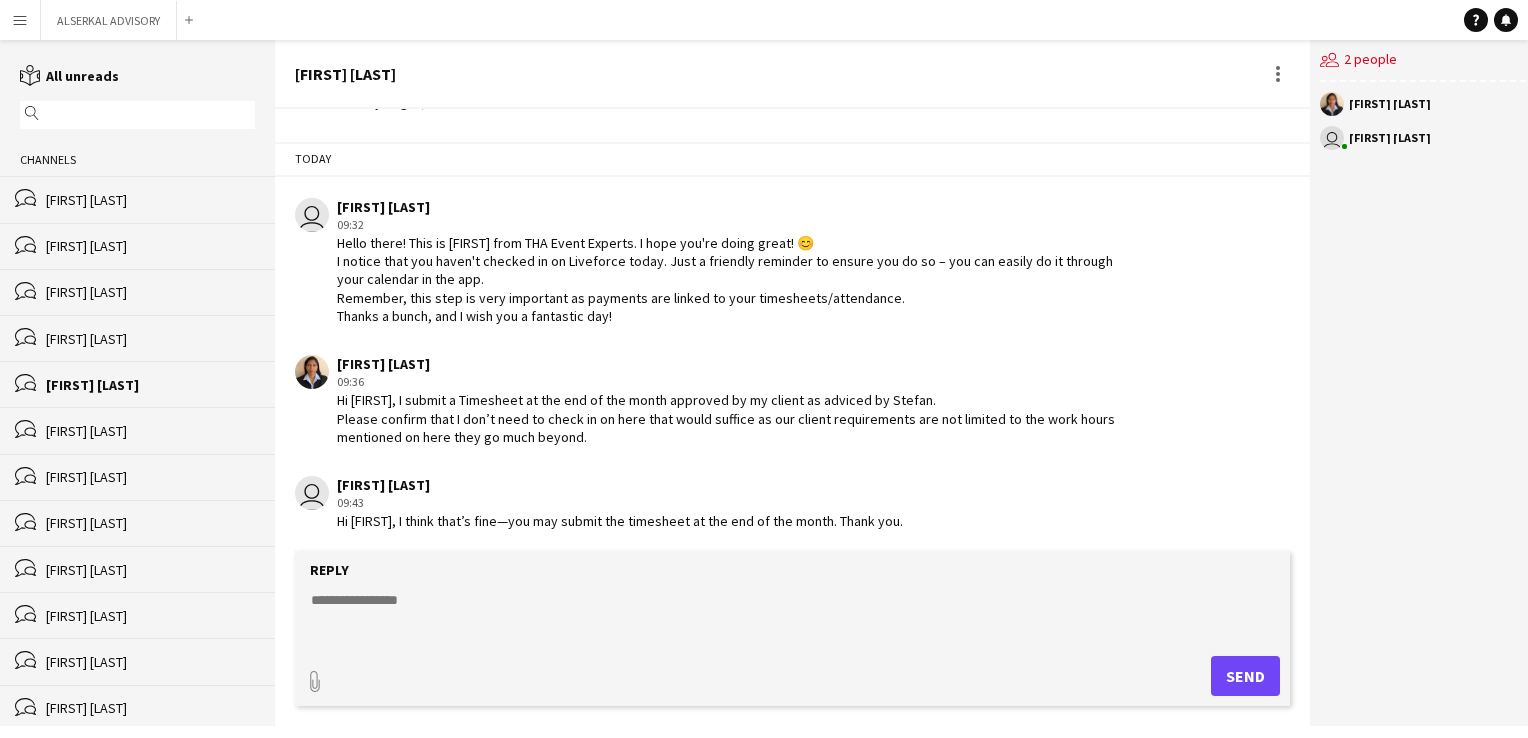 click on "Menu" at bounding box center (20, 20) 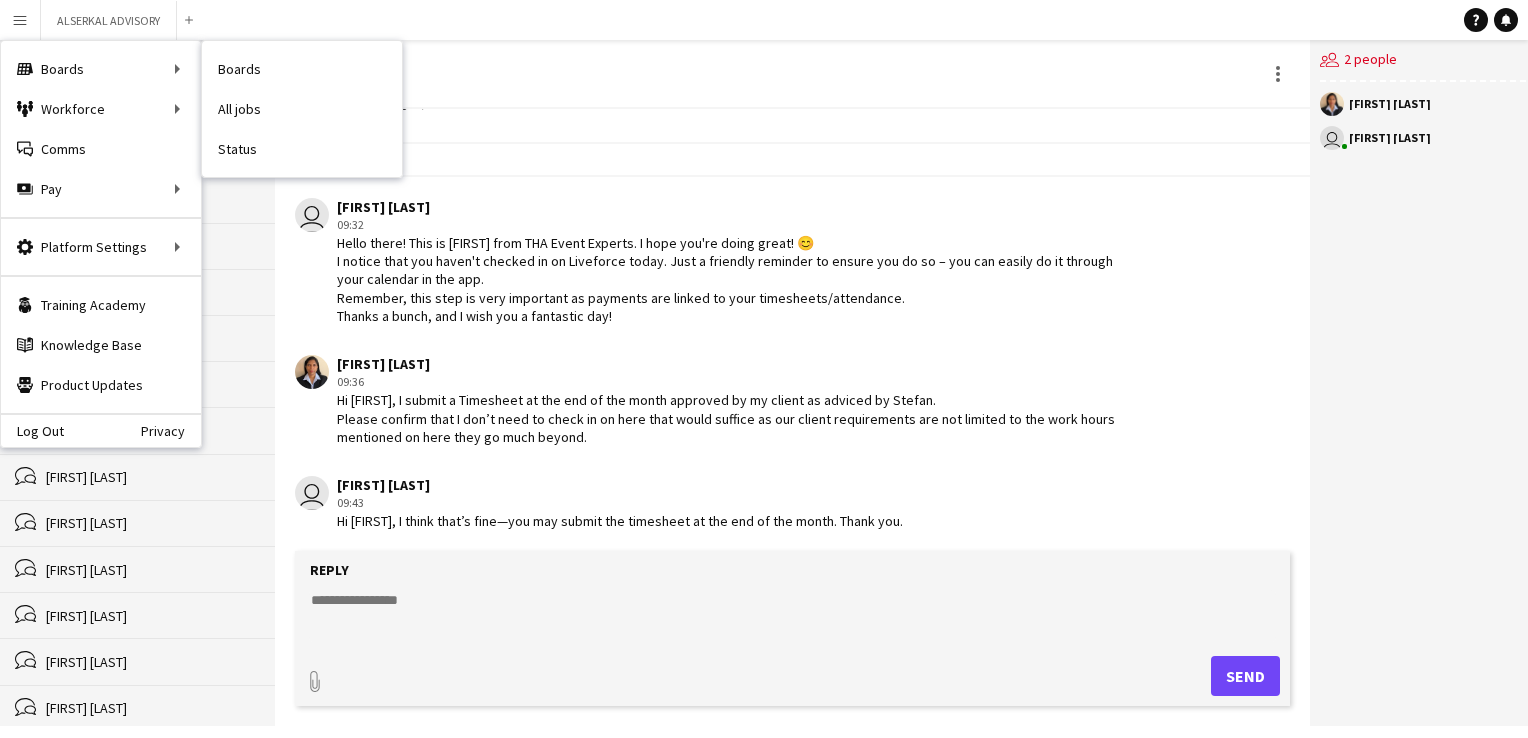drag, startPoint x: 264, startPoint y: 162, endPoint x: 427, endPoint y: 214, distance: 171.09354 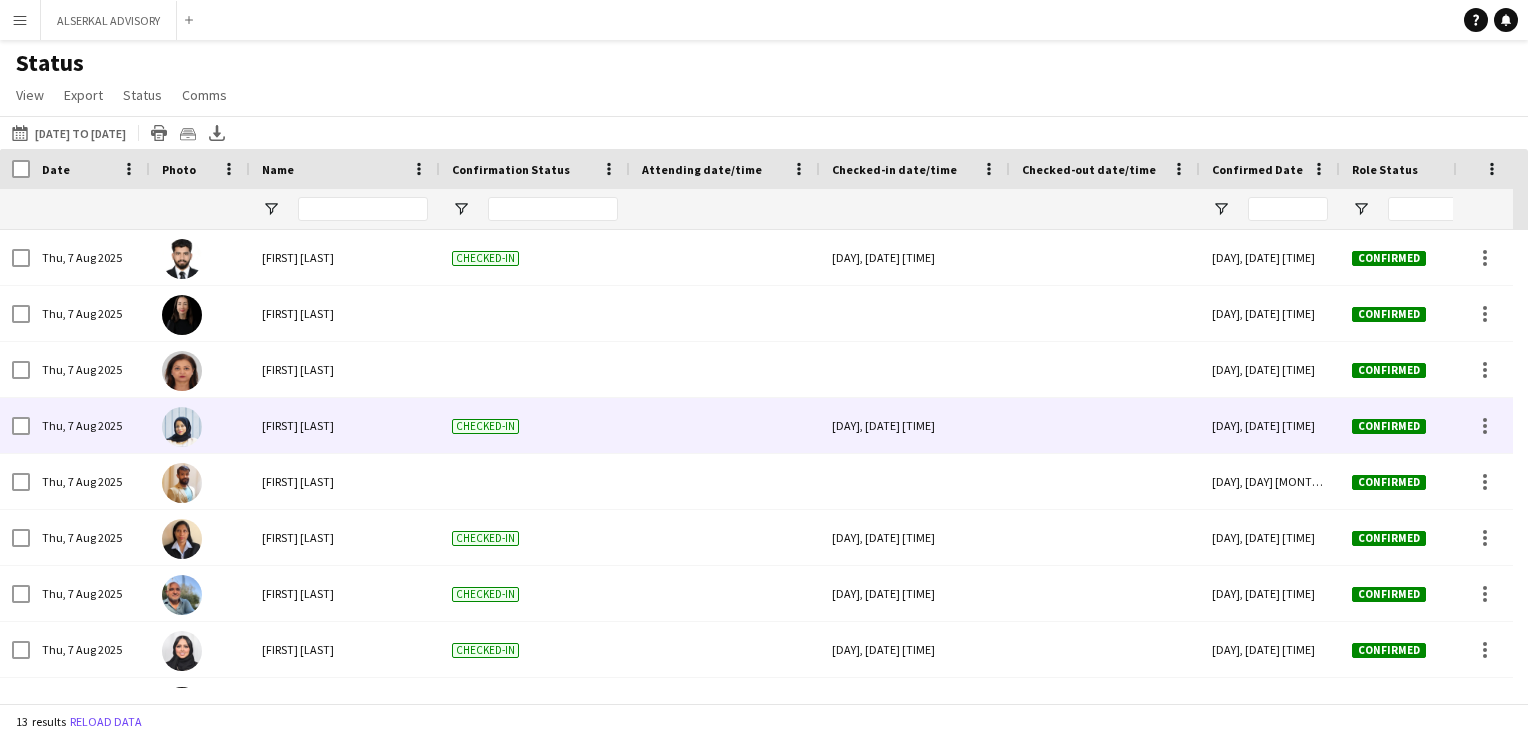 scroll, scrollTop: 119, scrollLeft: 0, axis: vertical 